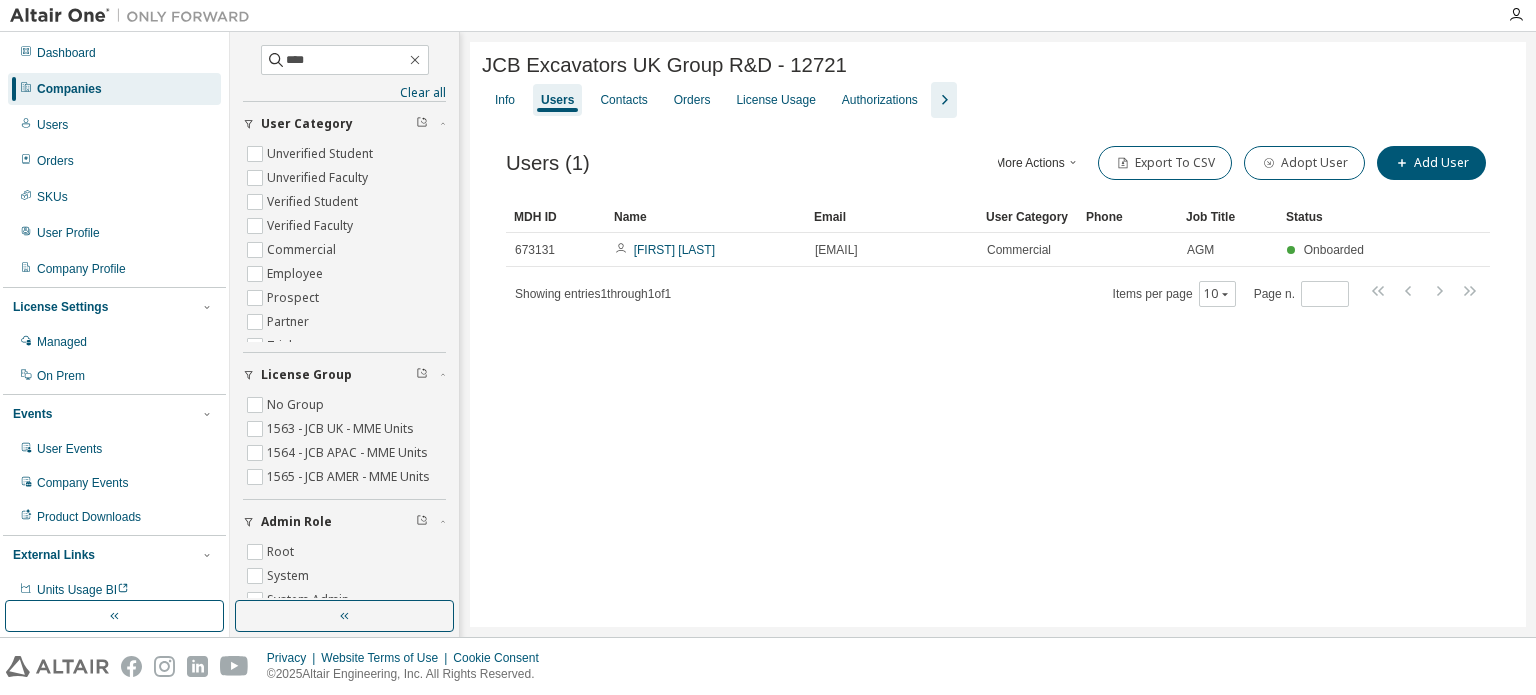 scroll, scrollTop: 0, scrollLeft: 0, axis: both 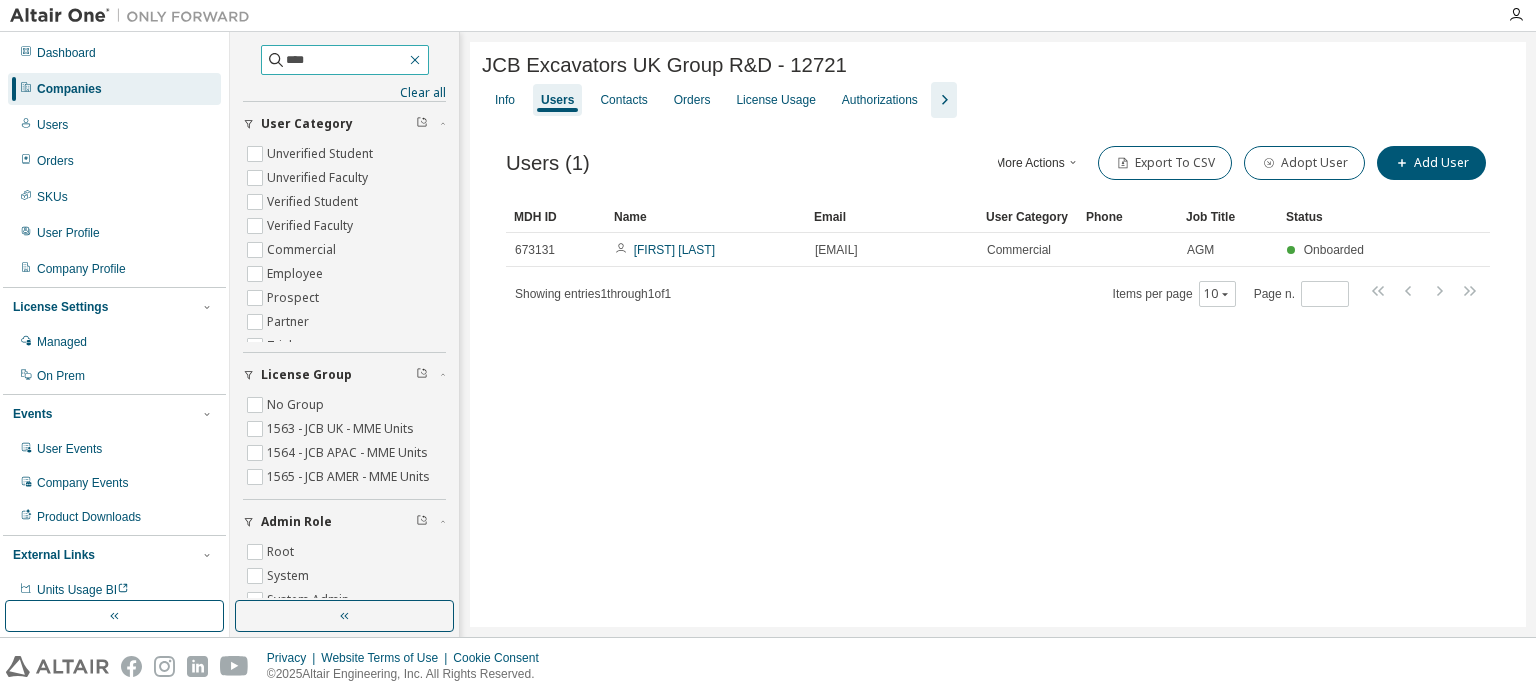 click 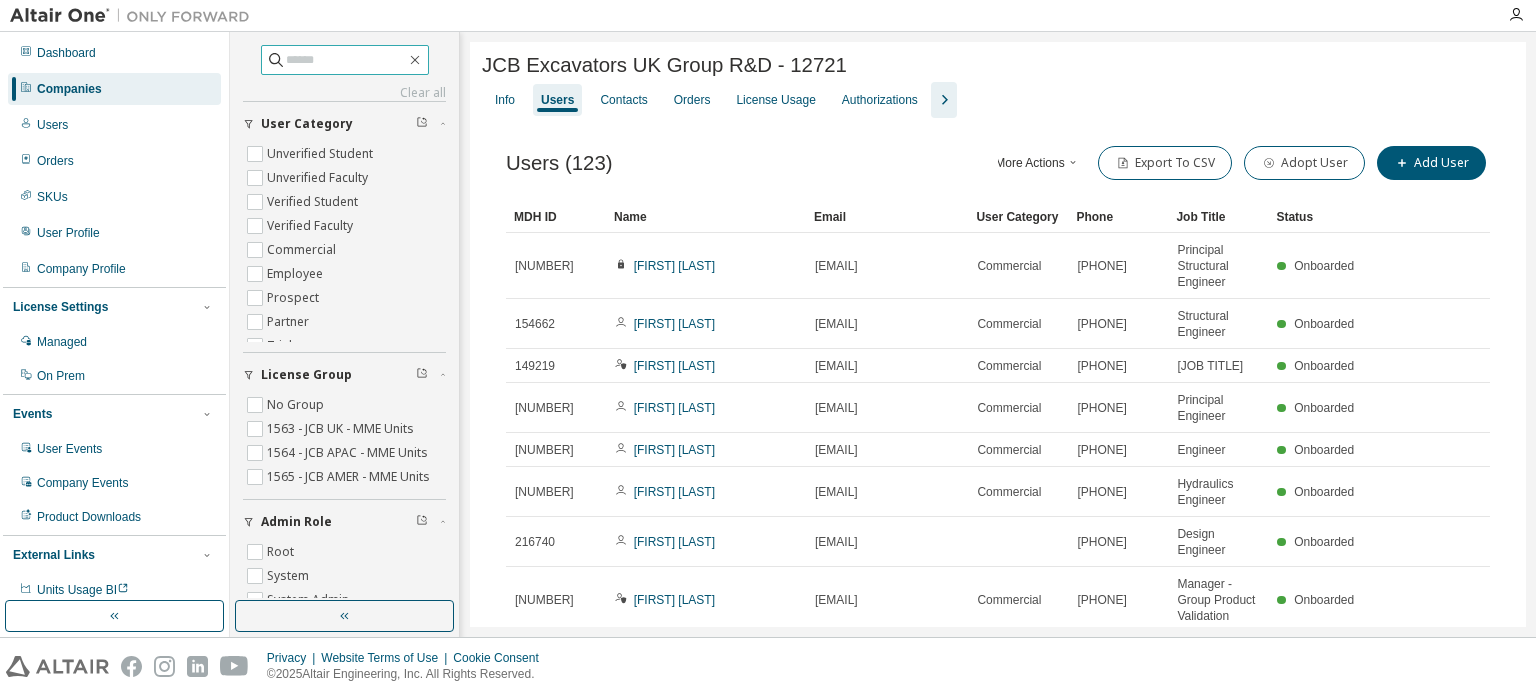 click at bounding box center (346, 60) 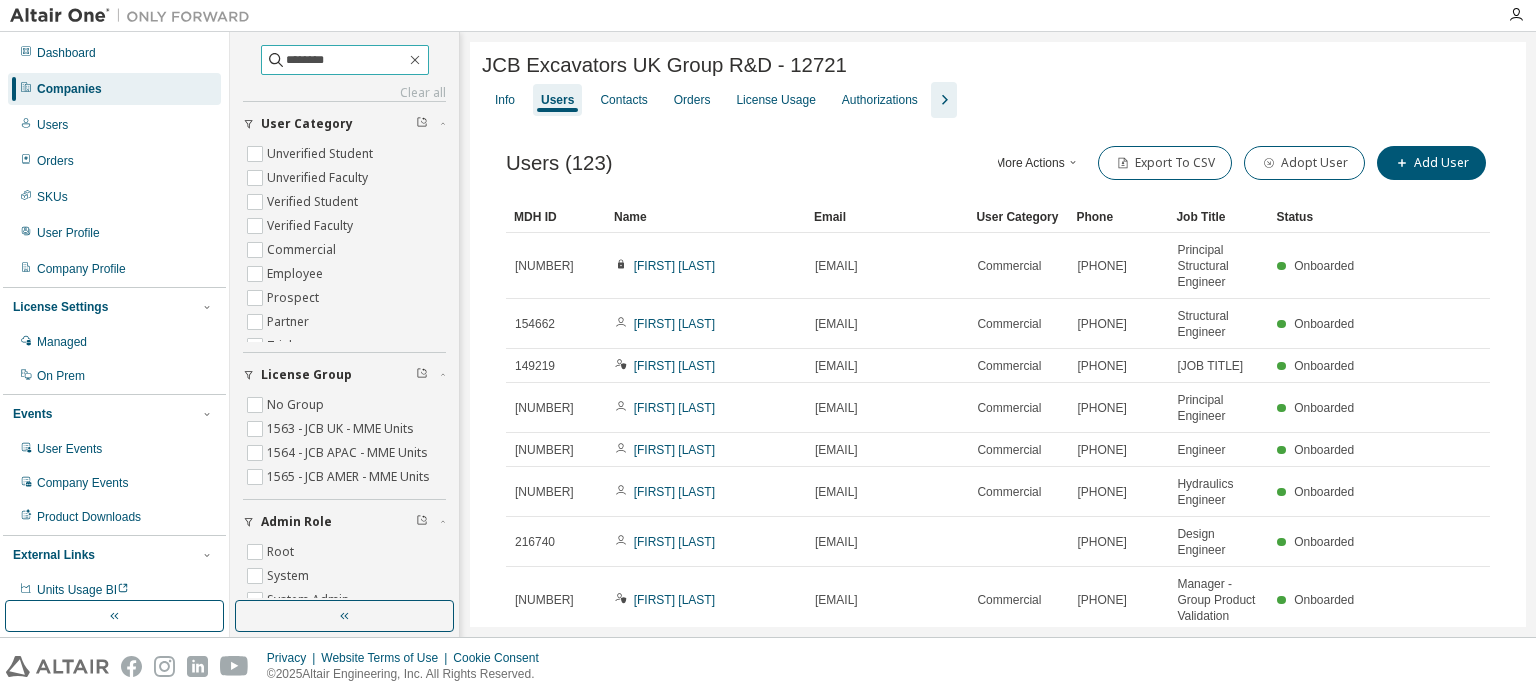 type on "********" 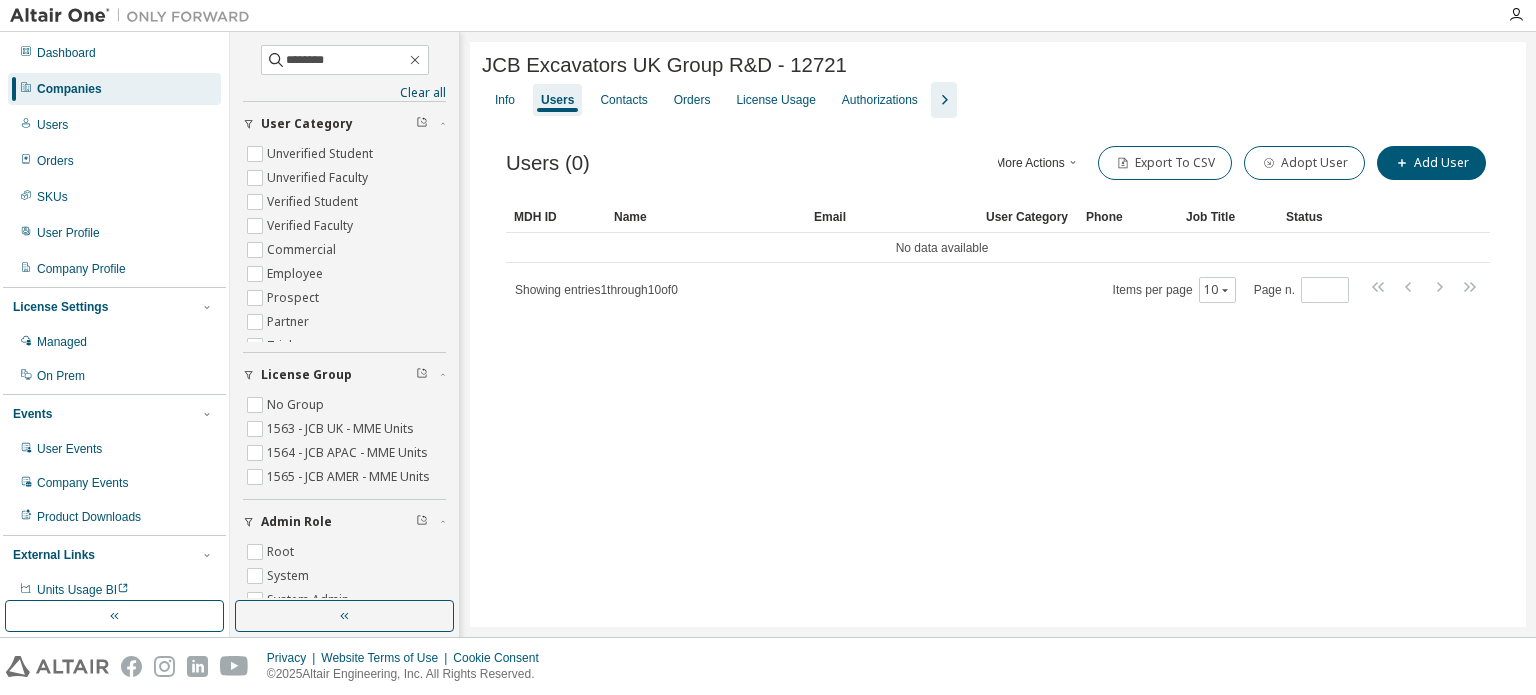 click on "Companies" at bounding box center [114, 89] 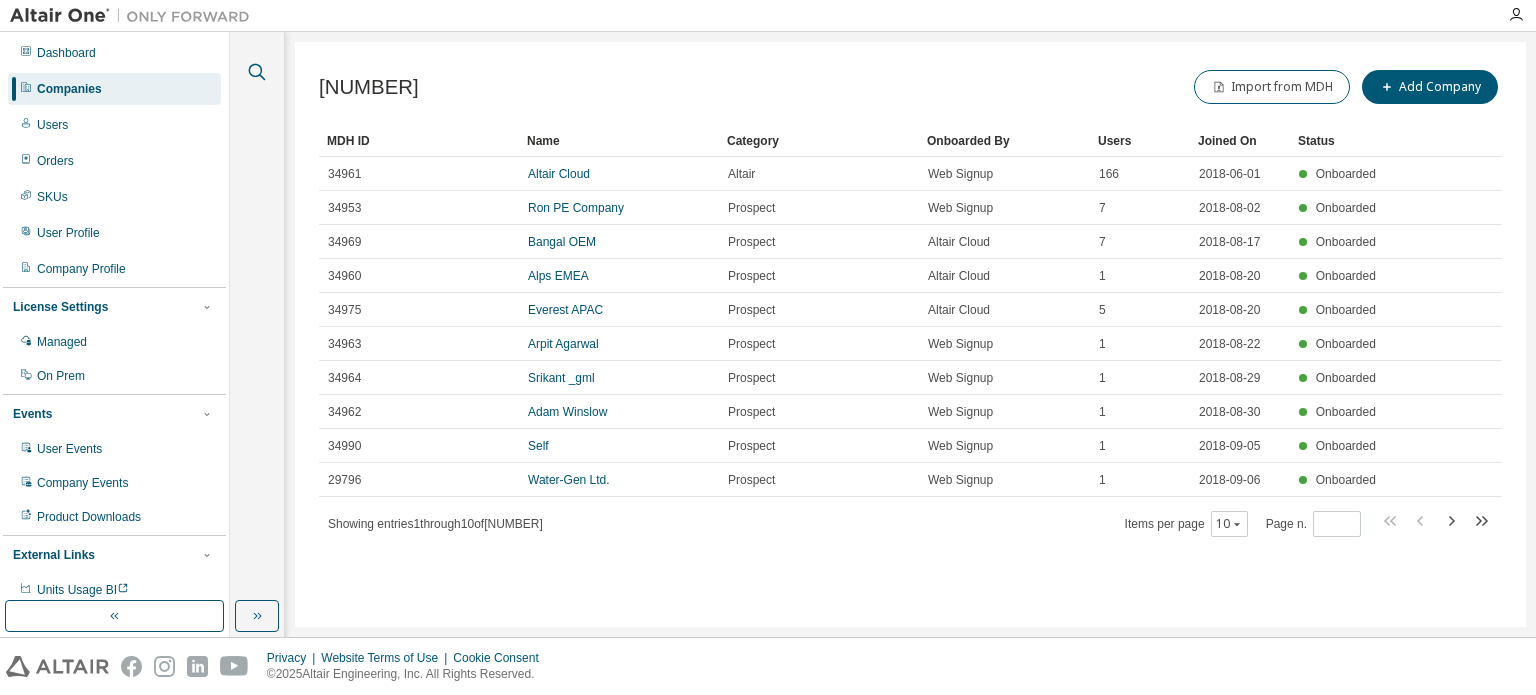 click 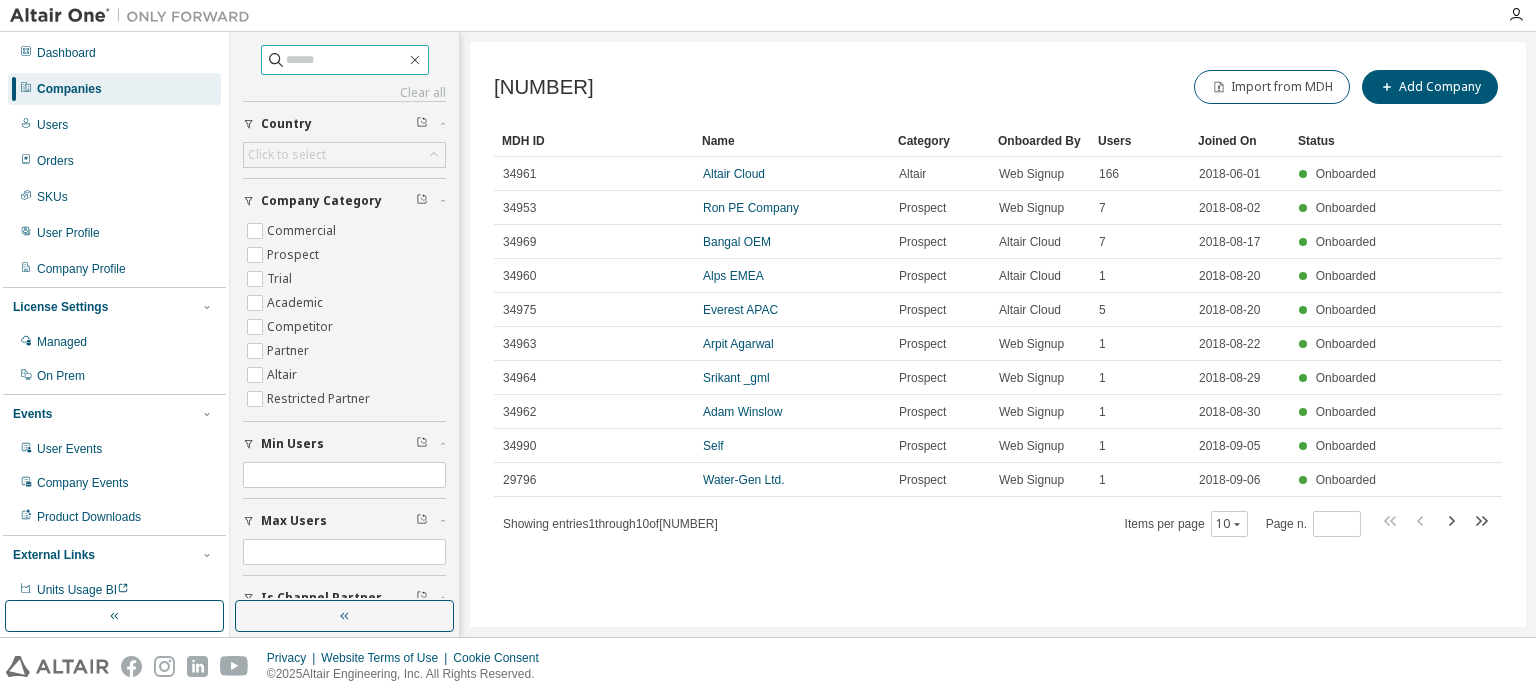 click at bounding box center [346, 60] 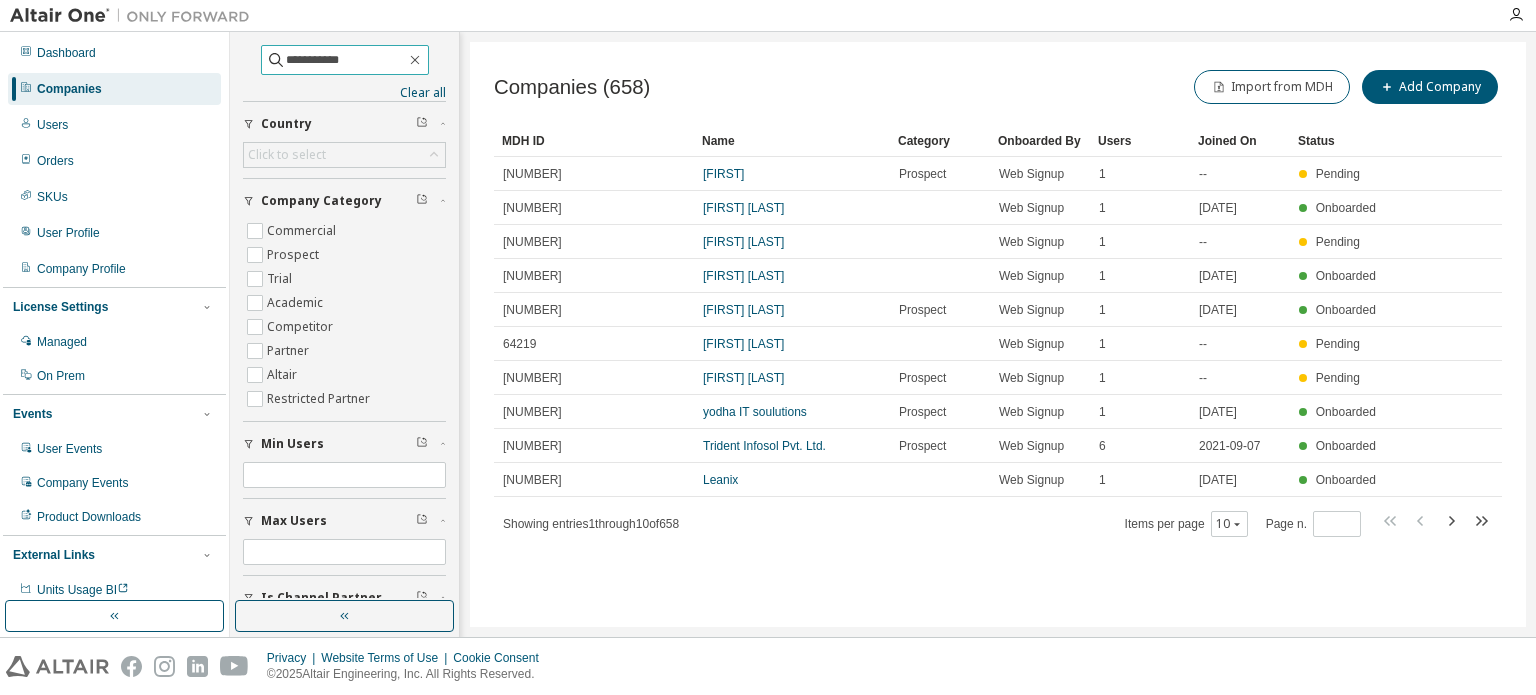 type on "**********" 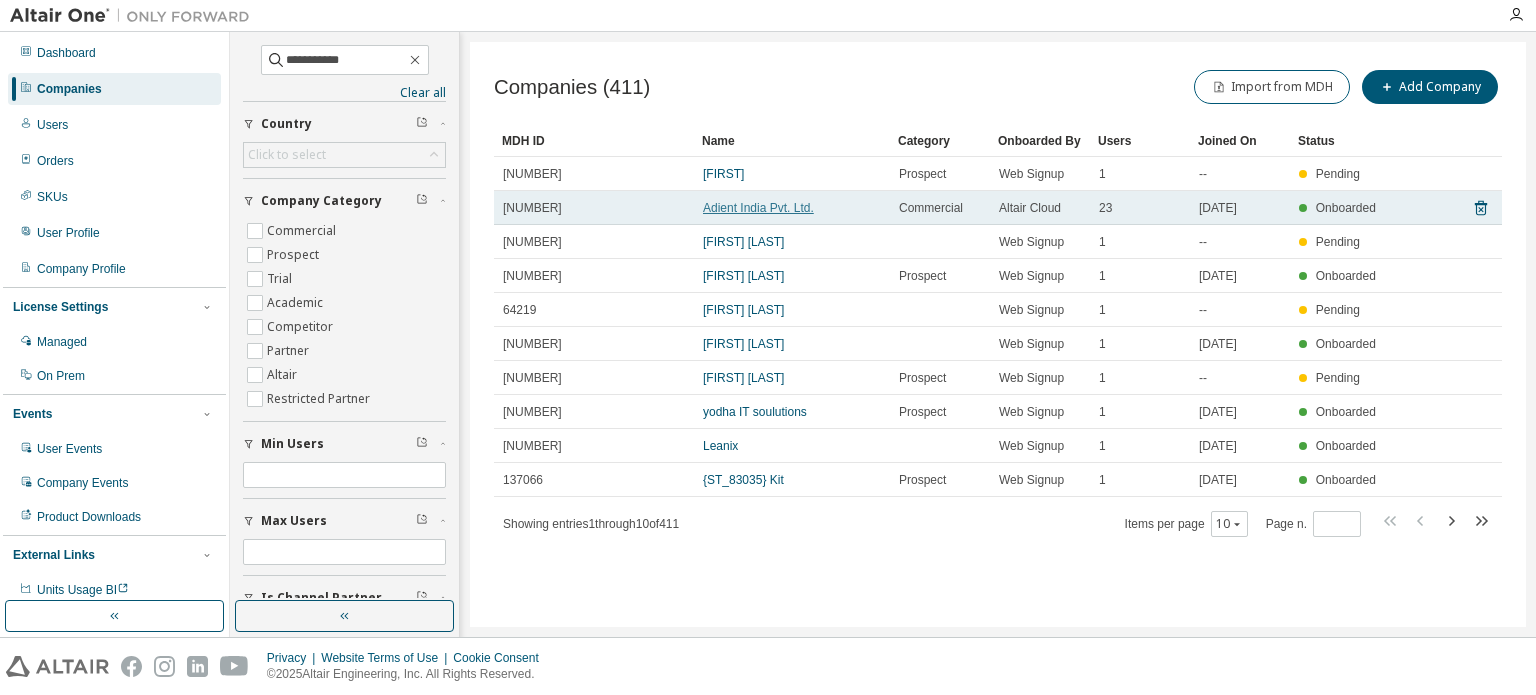 click on "Adient India Pvt. Ltd." at bounding box center (758, 208) 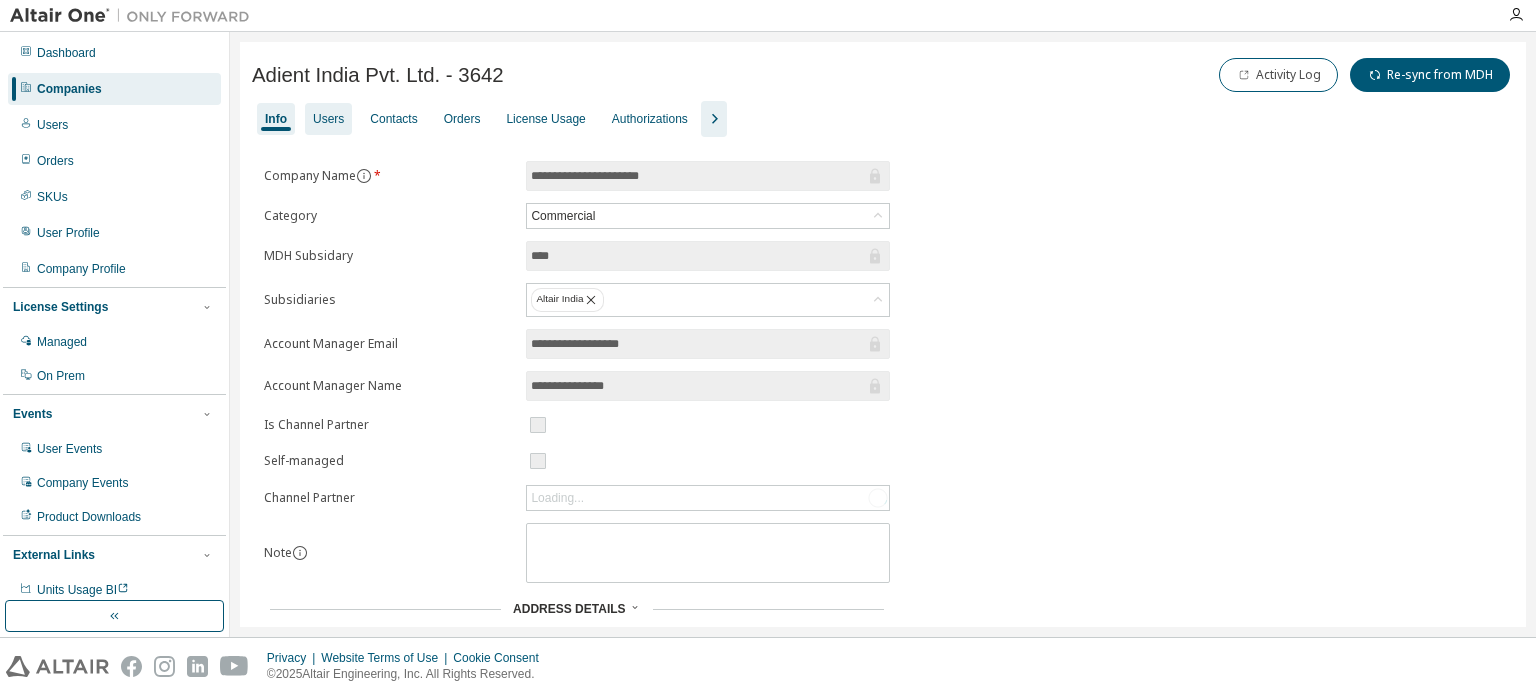 click on "Users" at bounding box center [328, 119] 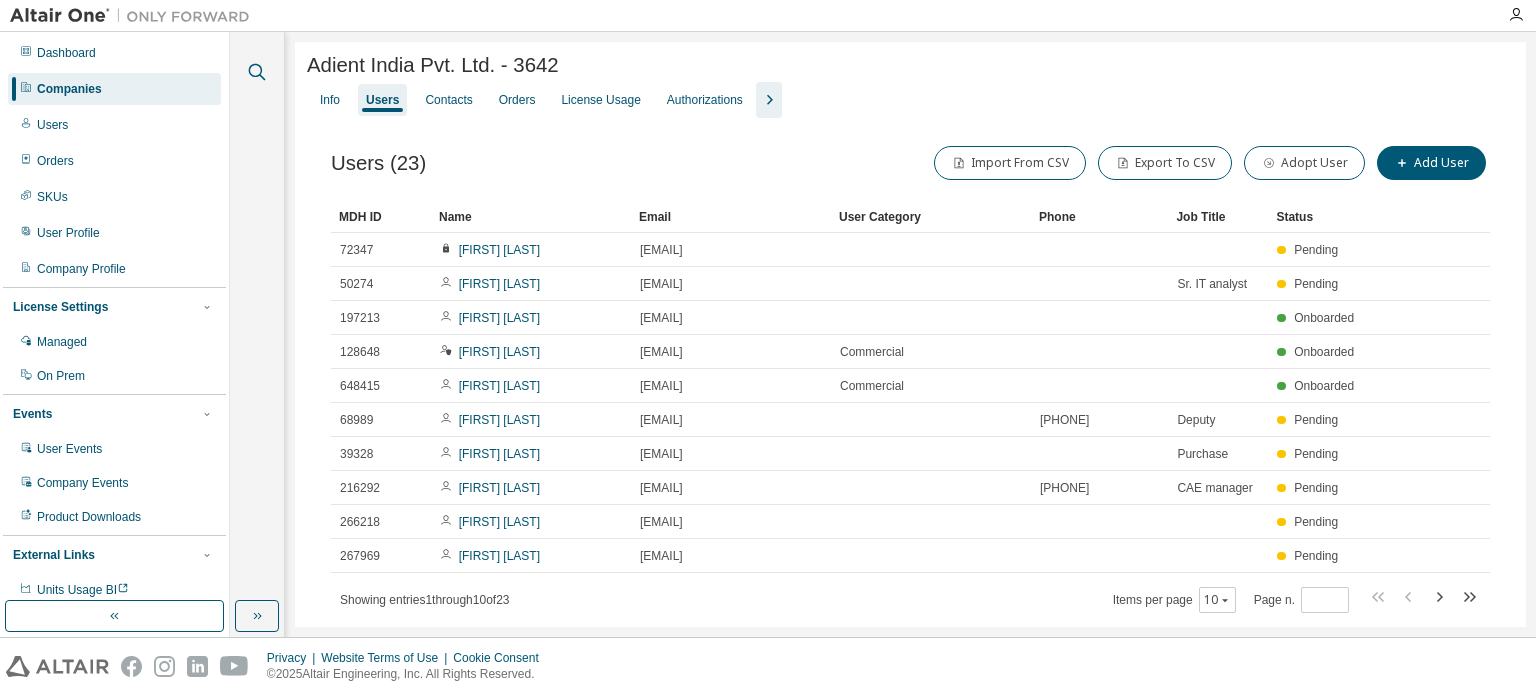 click 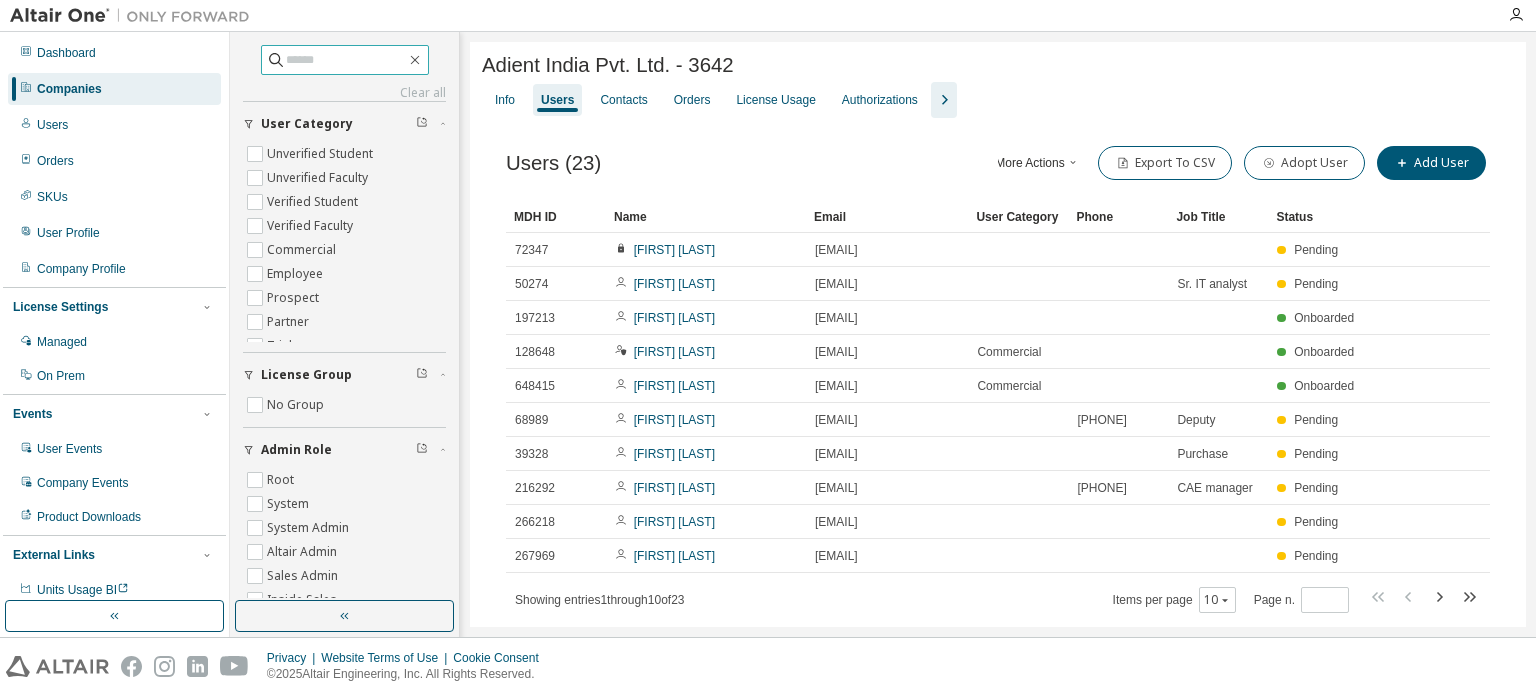 click at bounding box center (346, 60) 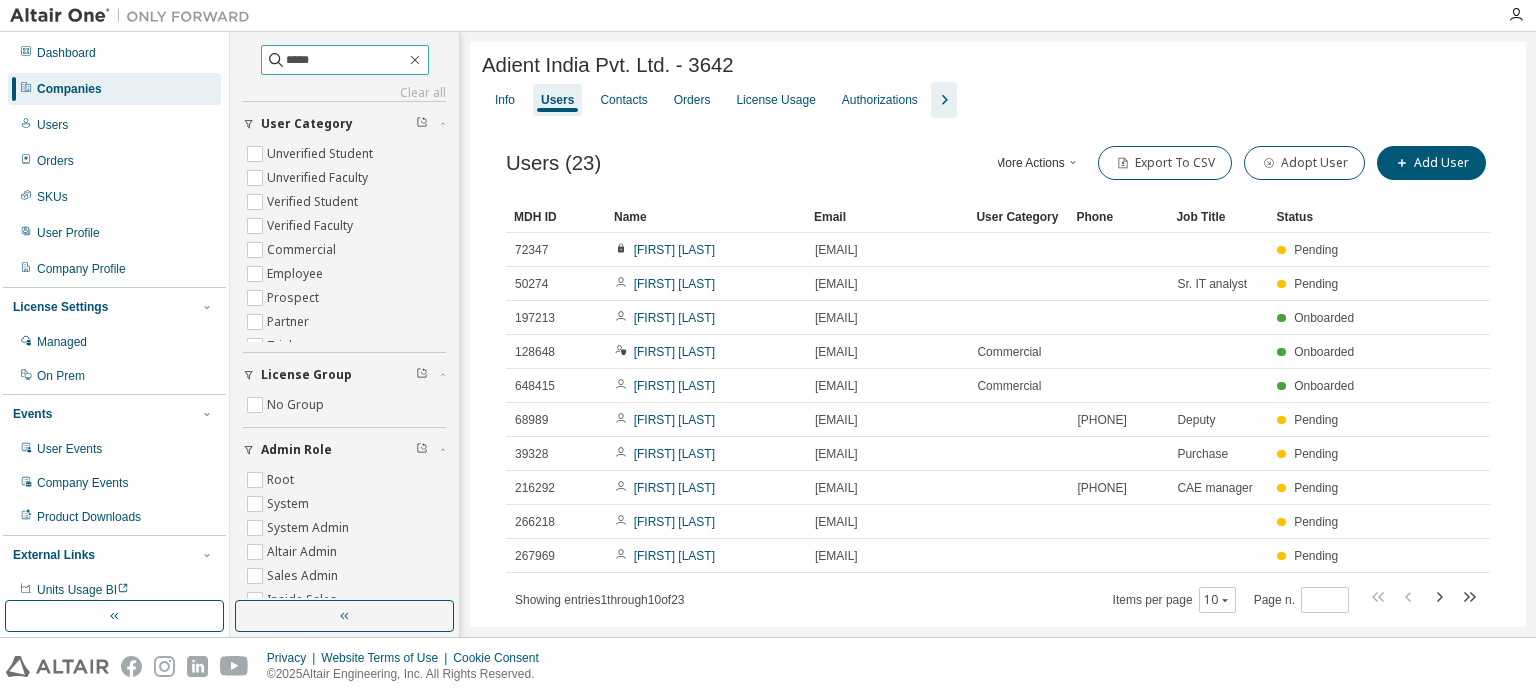 type on "*****" 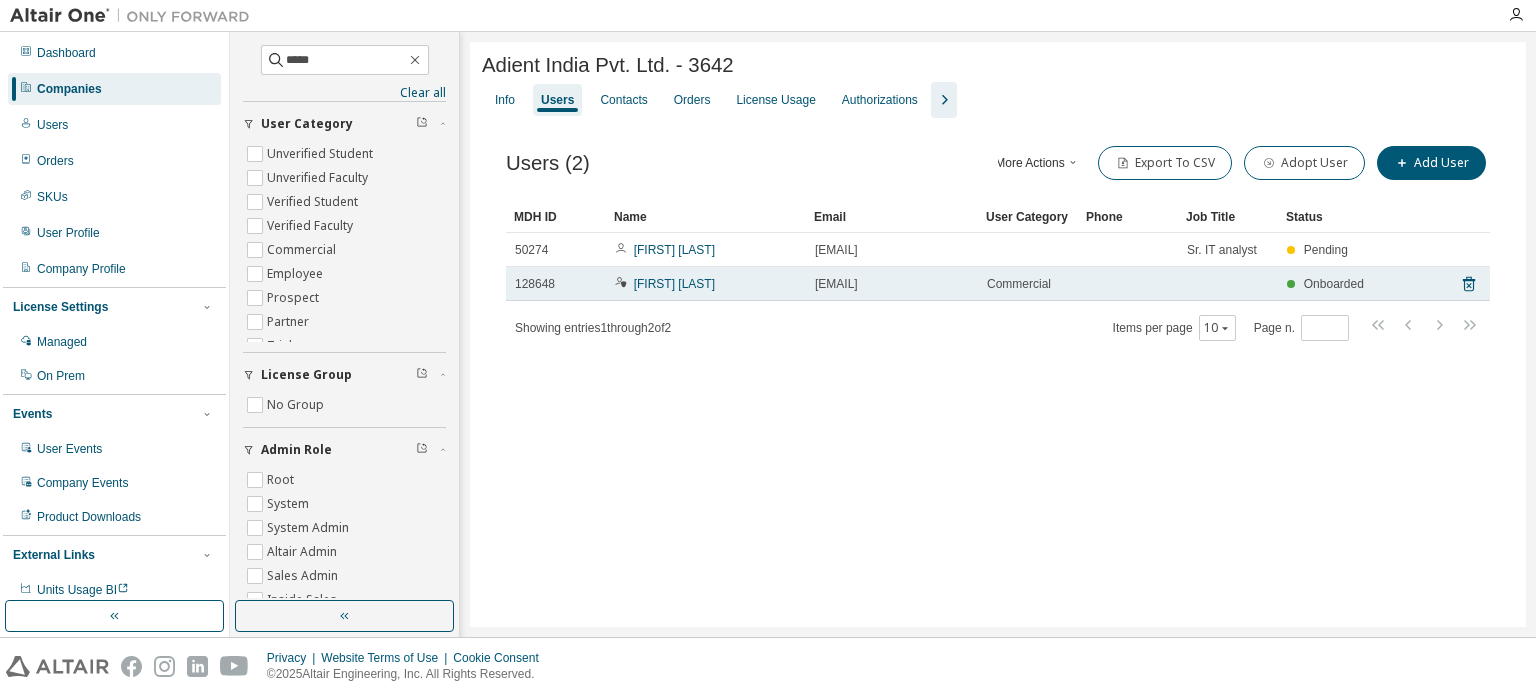 click on "[FIRST] [LAST]" at bounding box center (706, 284) 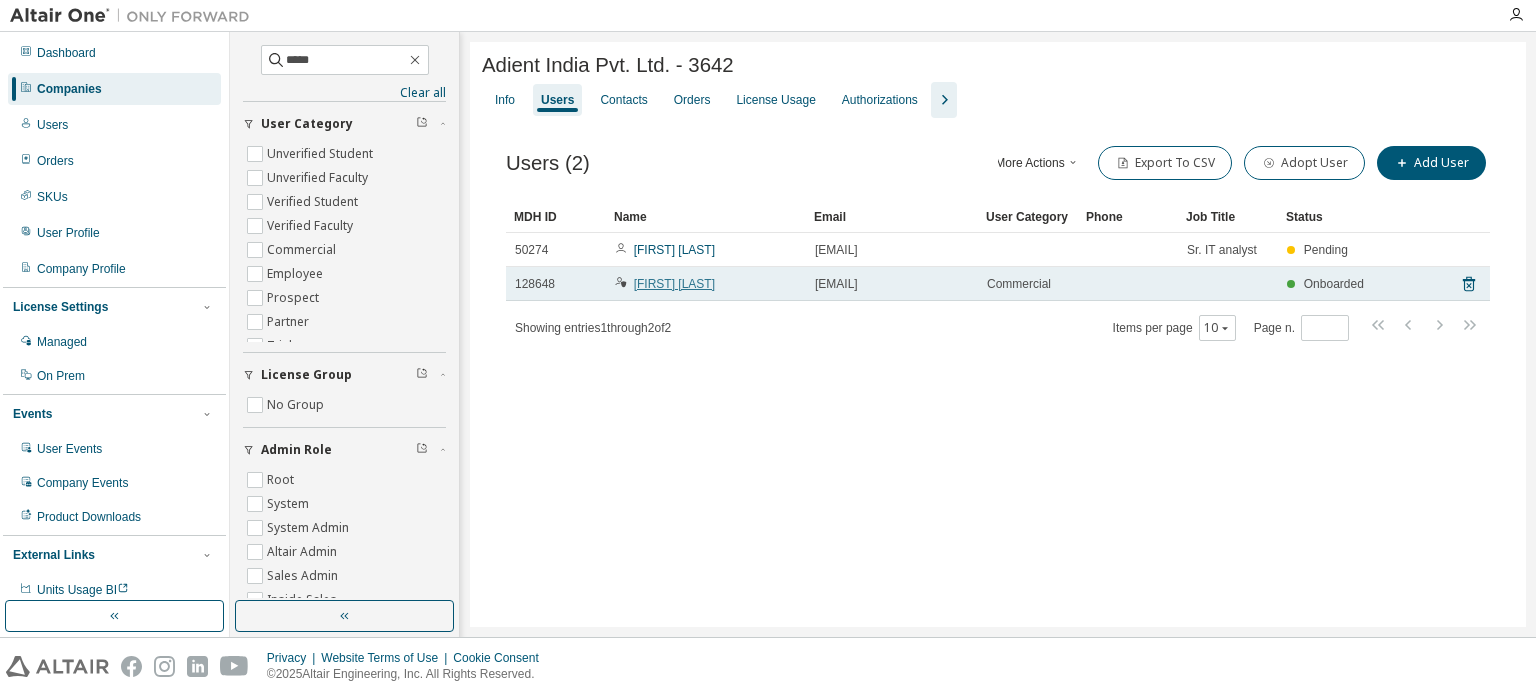 click on "[FIRST] [LAST]" at bounding box center [674, 284] 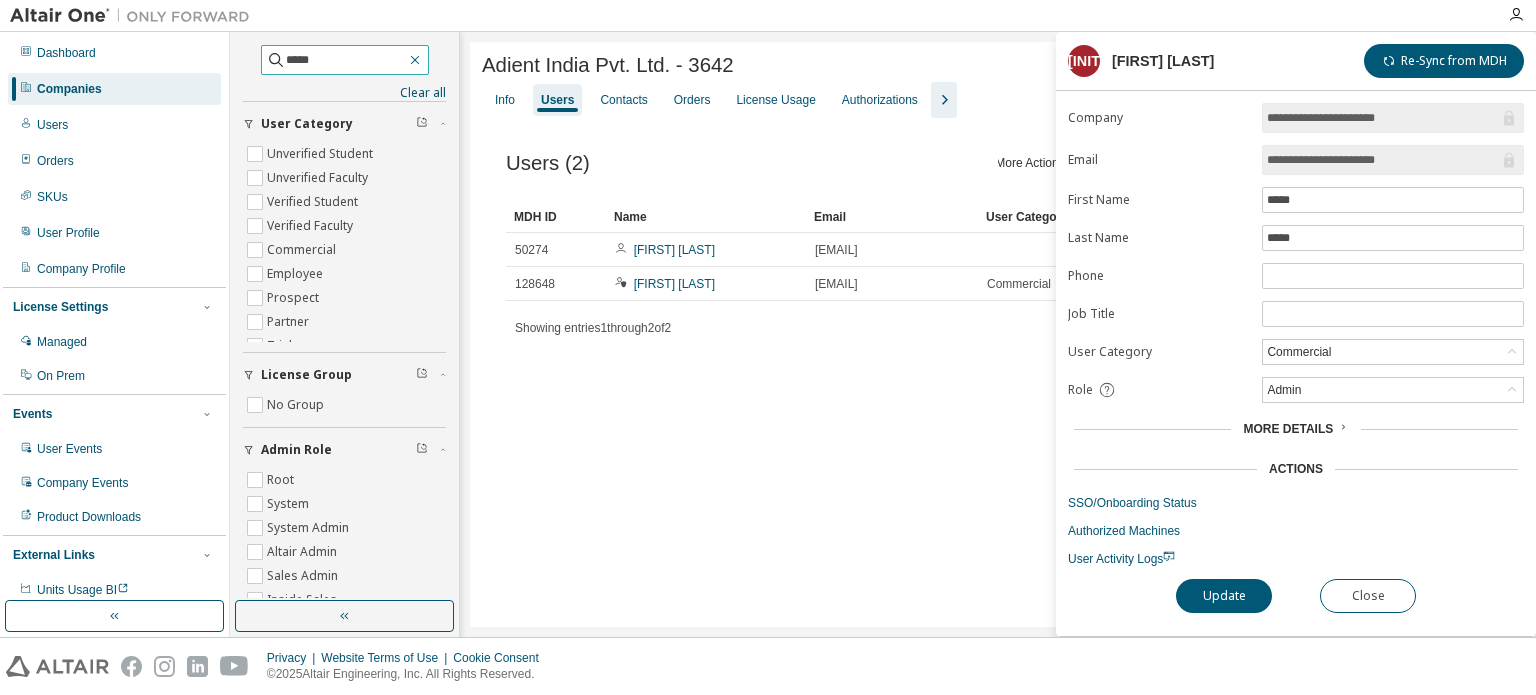 click 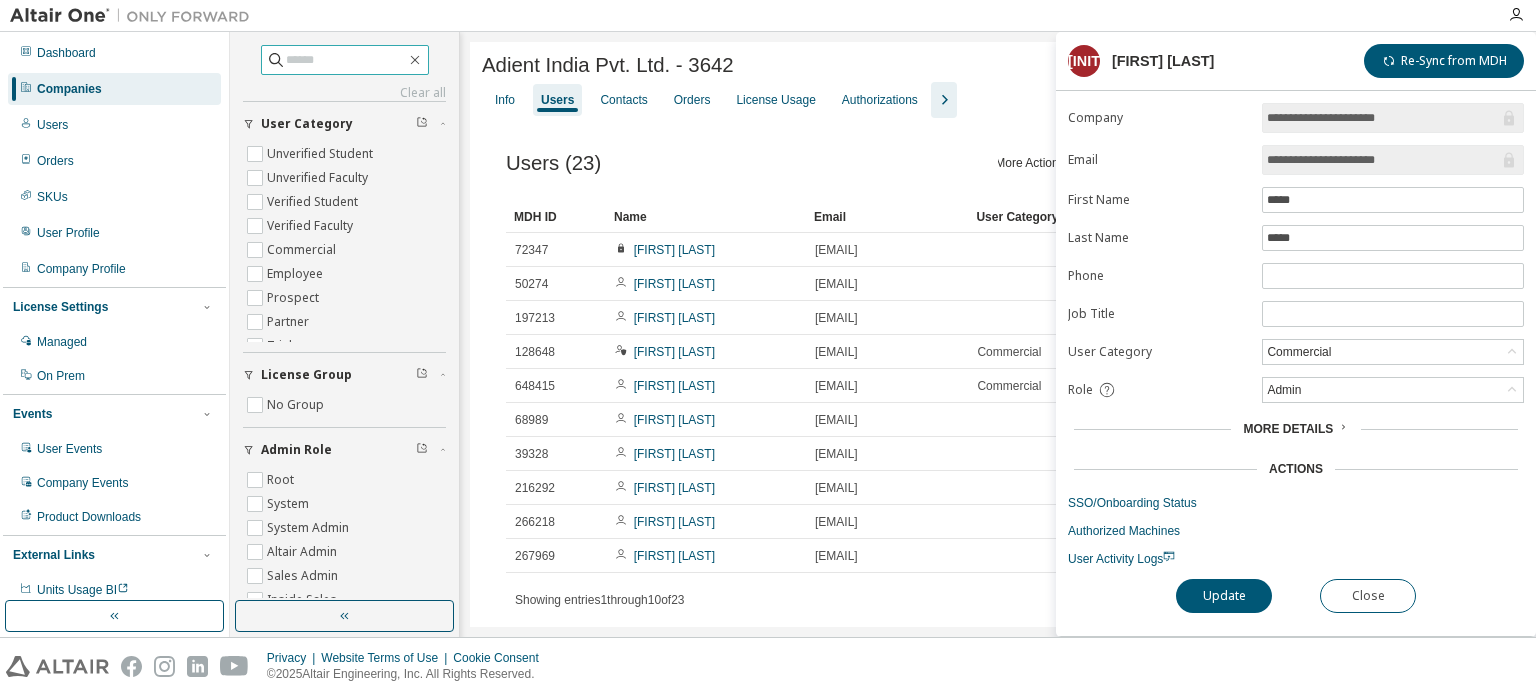 click at bounding box center (346, 60) 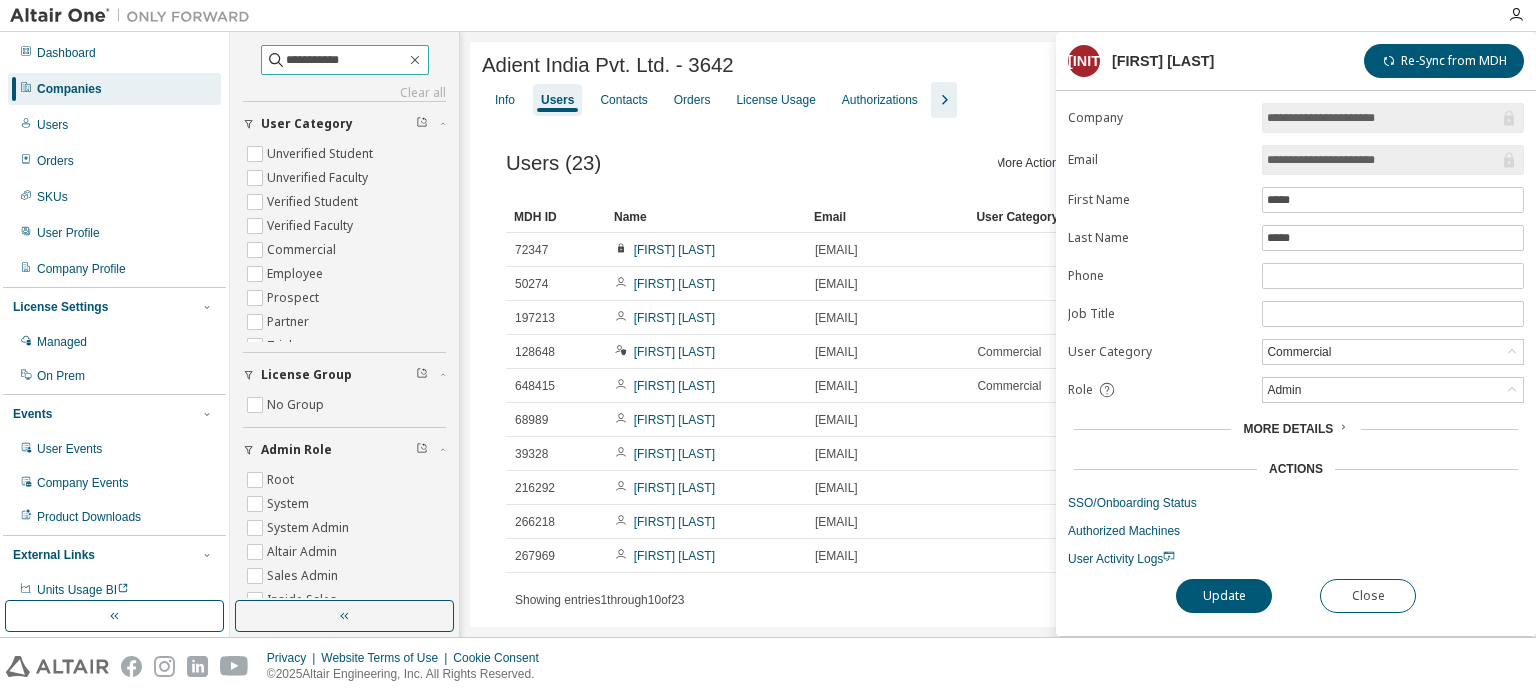 type on "**********" 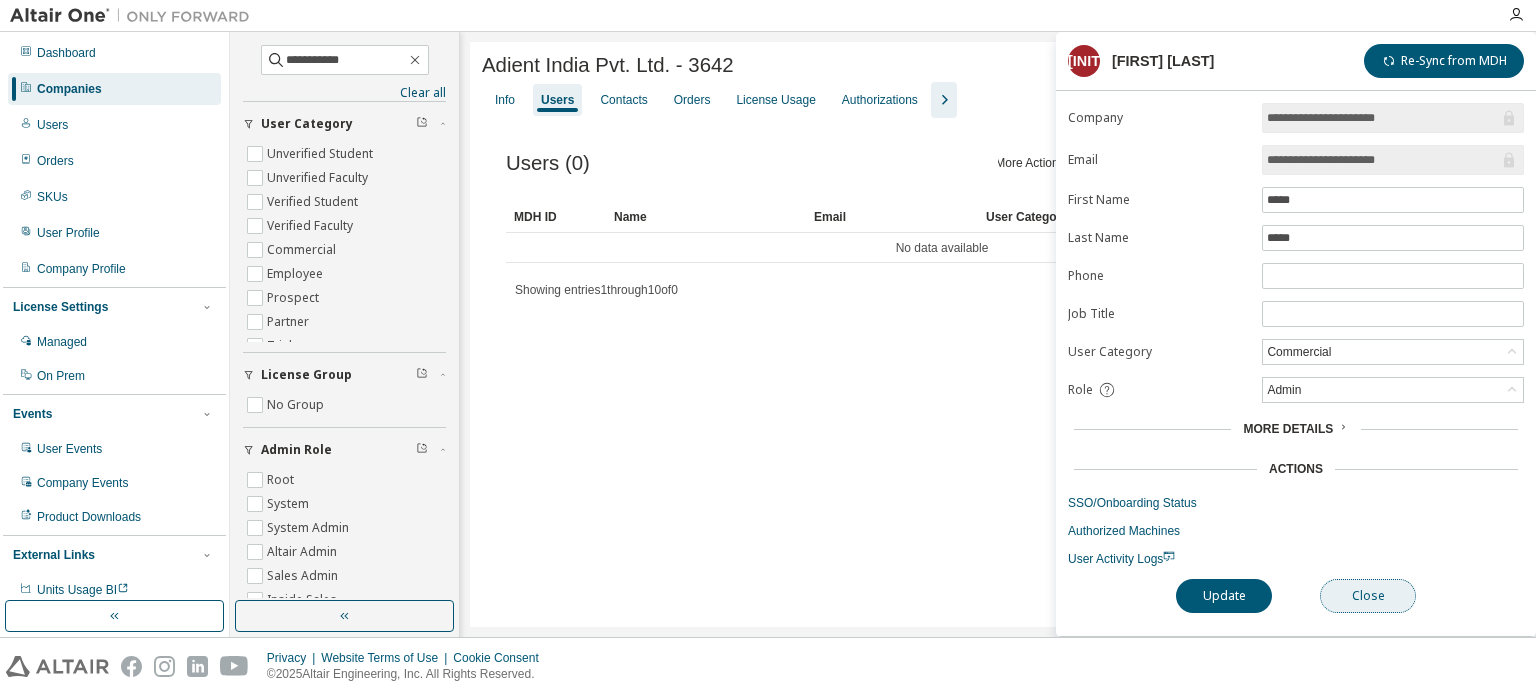 click on "Close" at bounding box center (1368, 596) 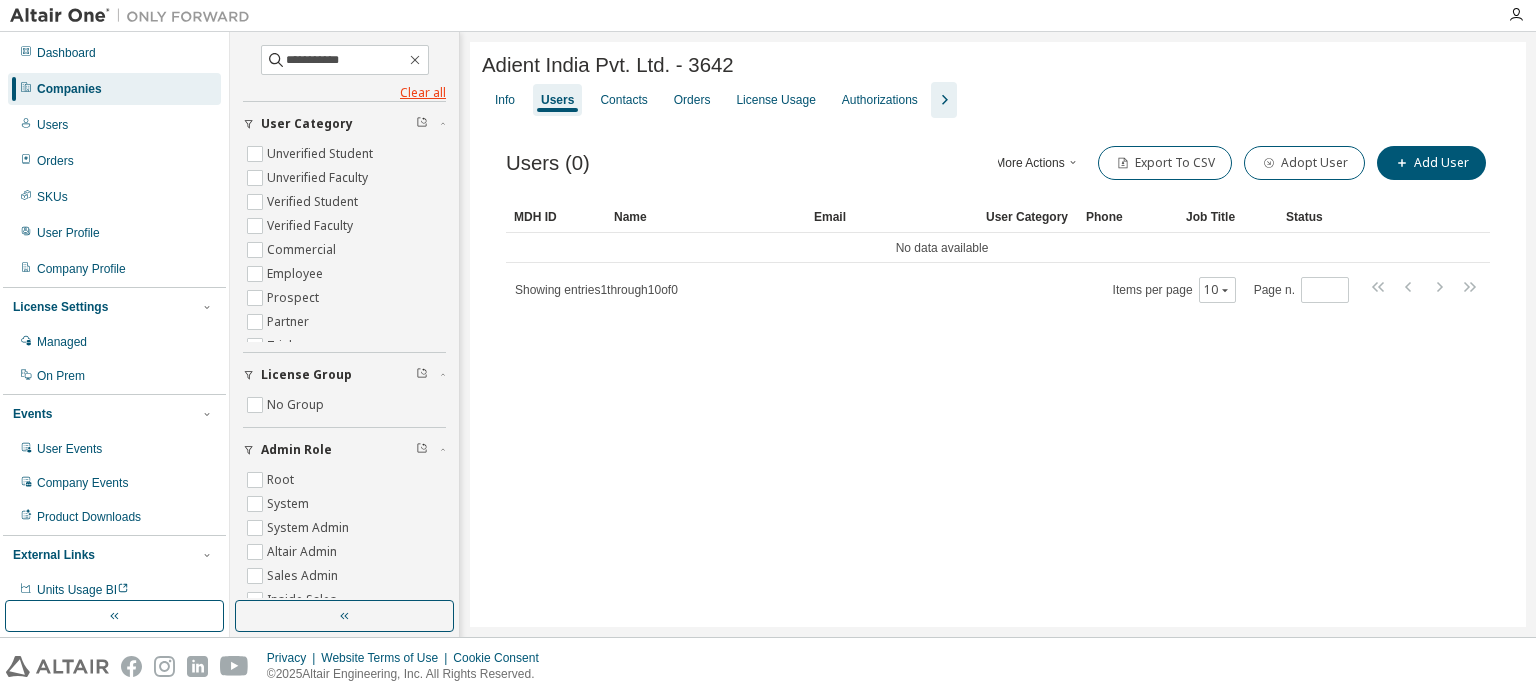 click on "Clear all" at bounding box center (344, 93) 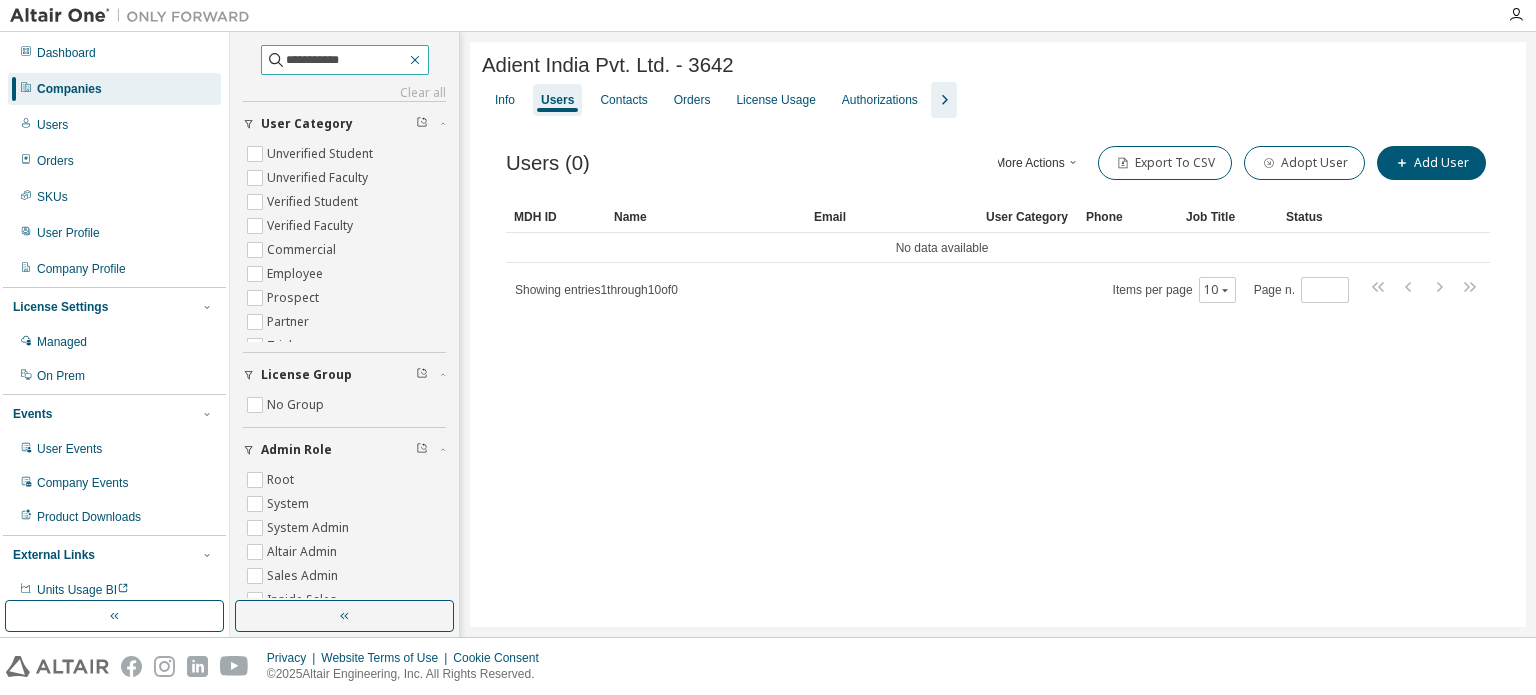 drag, startPoint x: 413, startPoint y: 59, endPoint x: 428, endPoint y: 66, distance: 16.552946 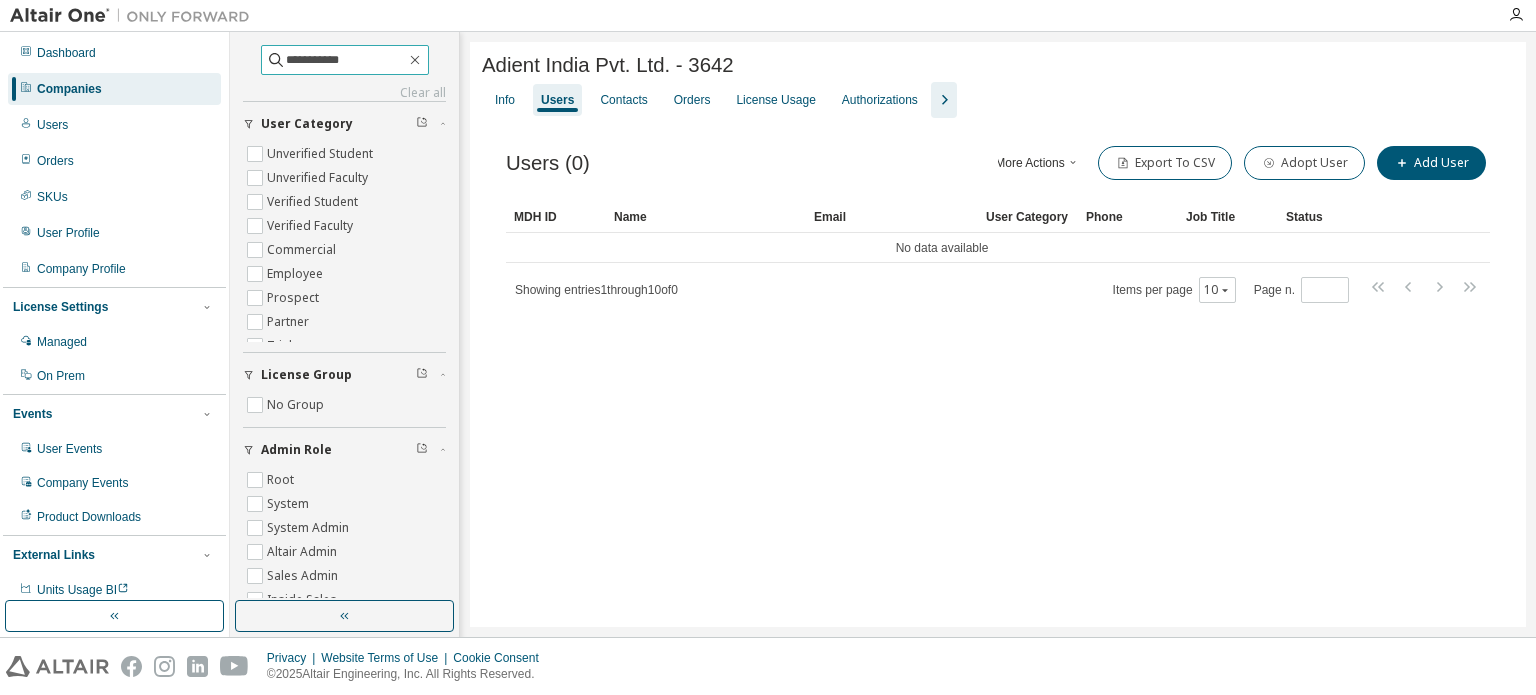 click on "**********" at bounding box center (346, 60) 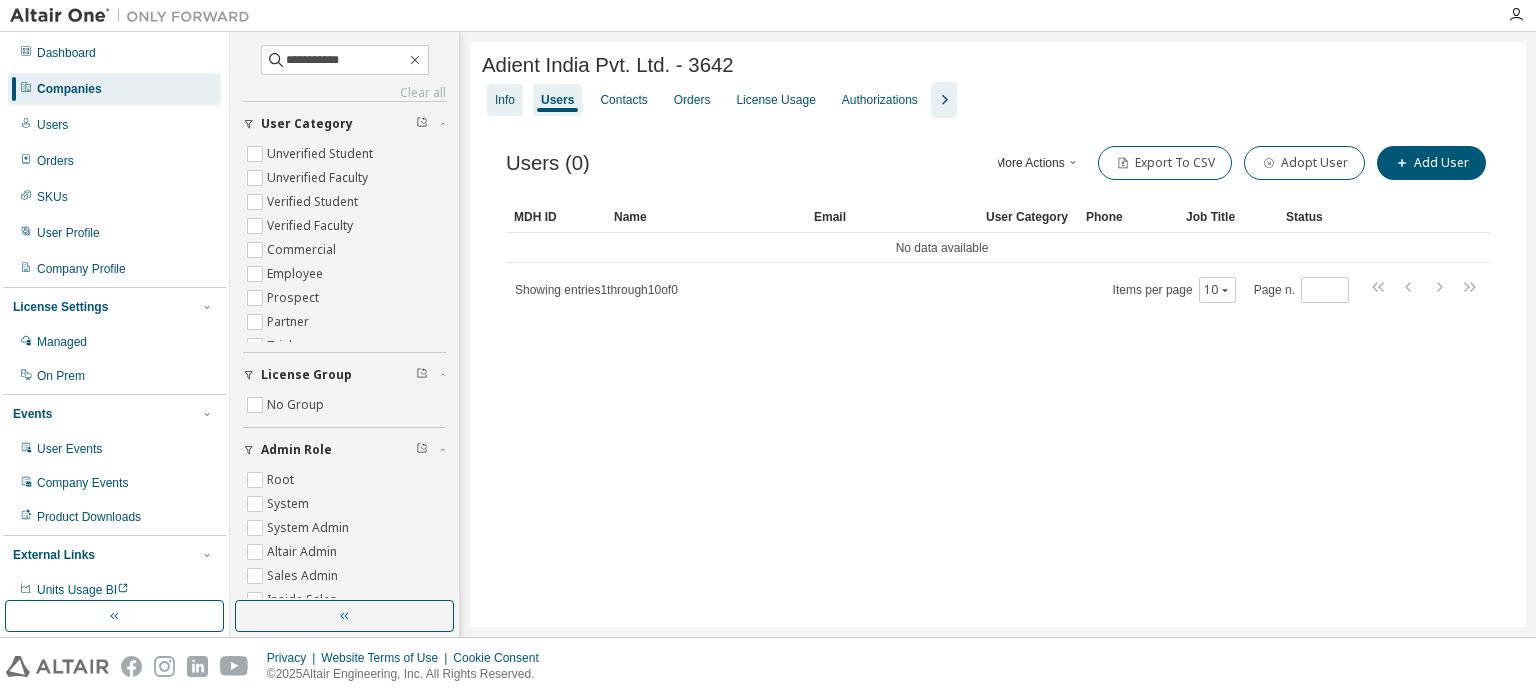click on "Info" at bounding box center [505, 100] 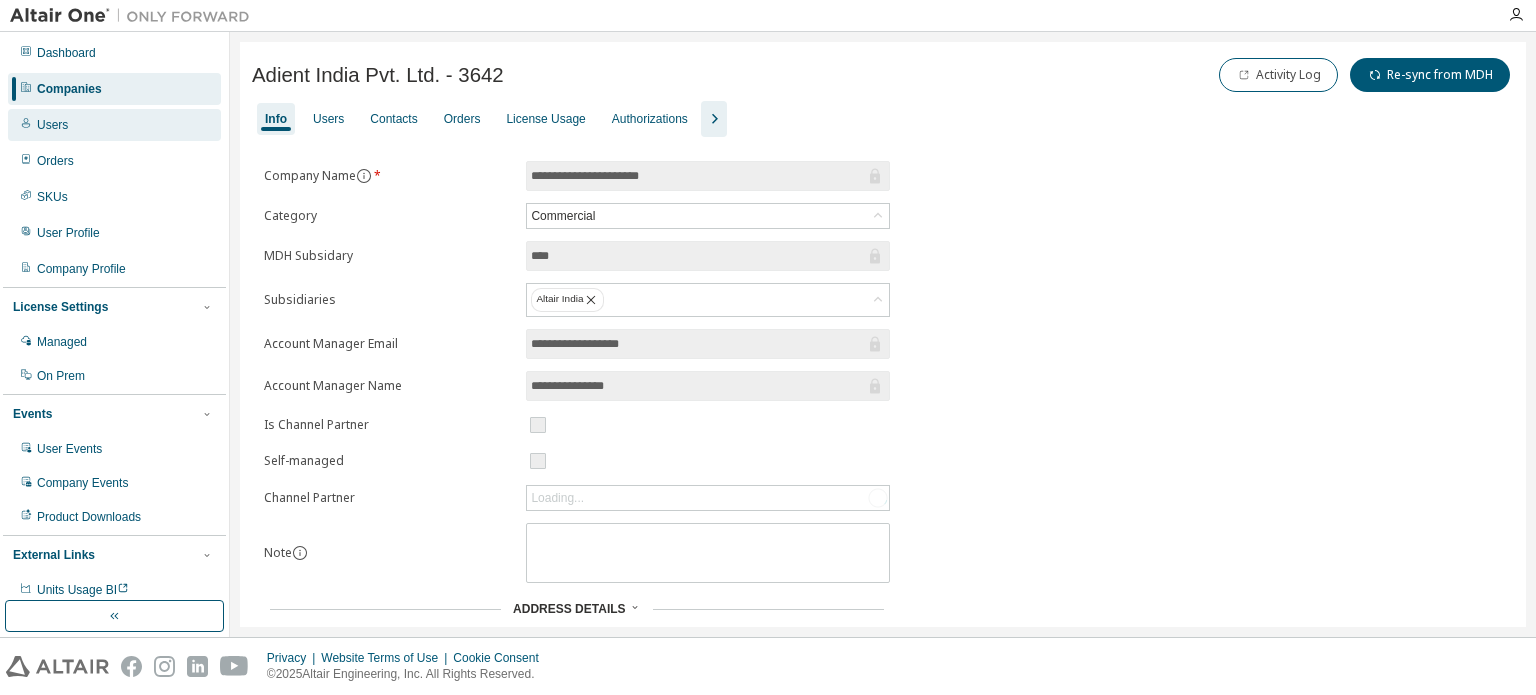 click on "Users" at bounding box center [114, 125] 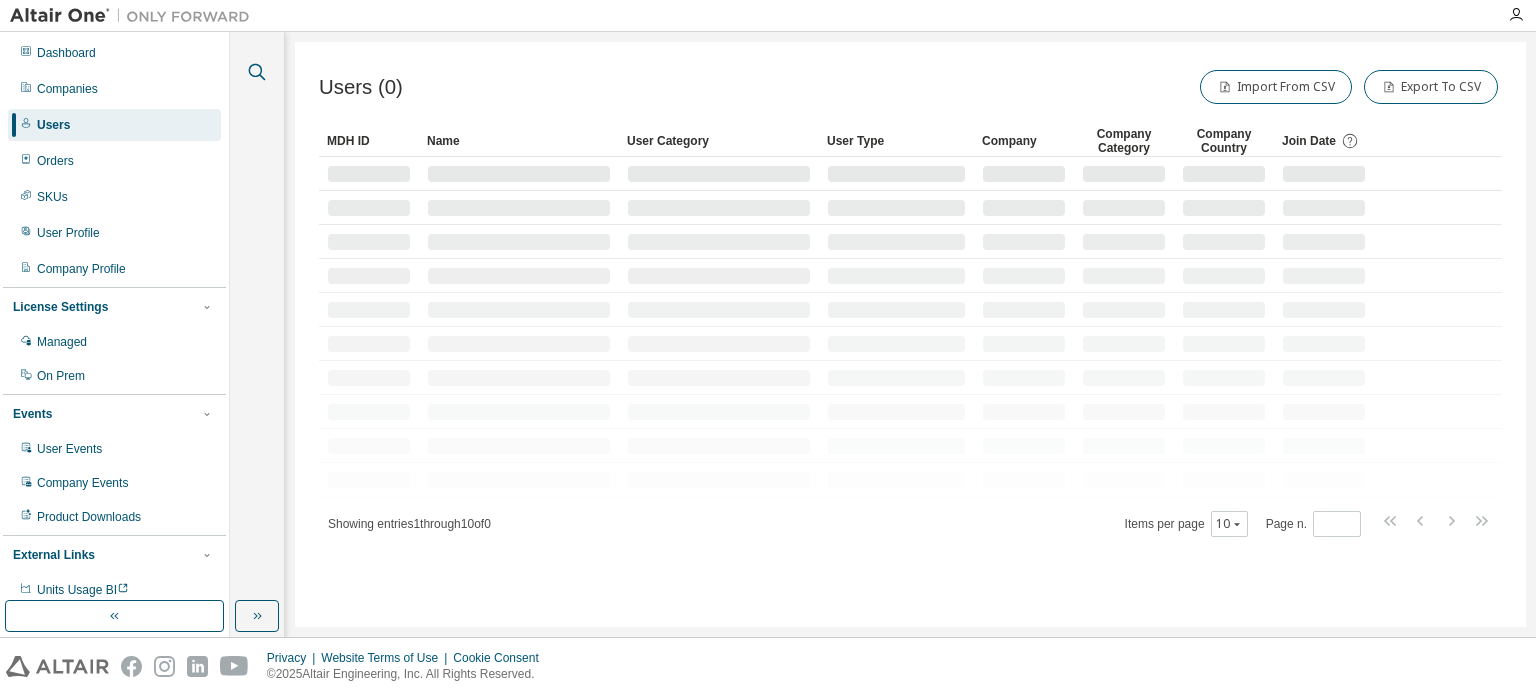 click 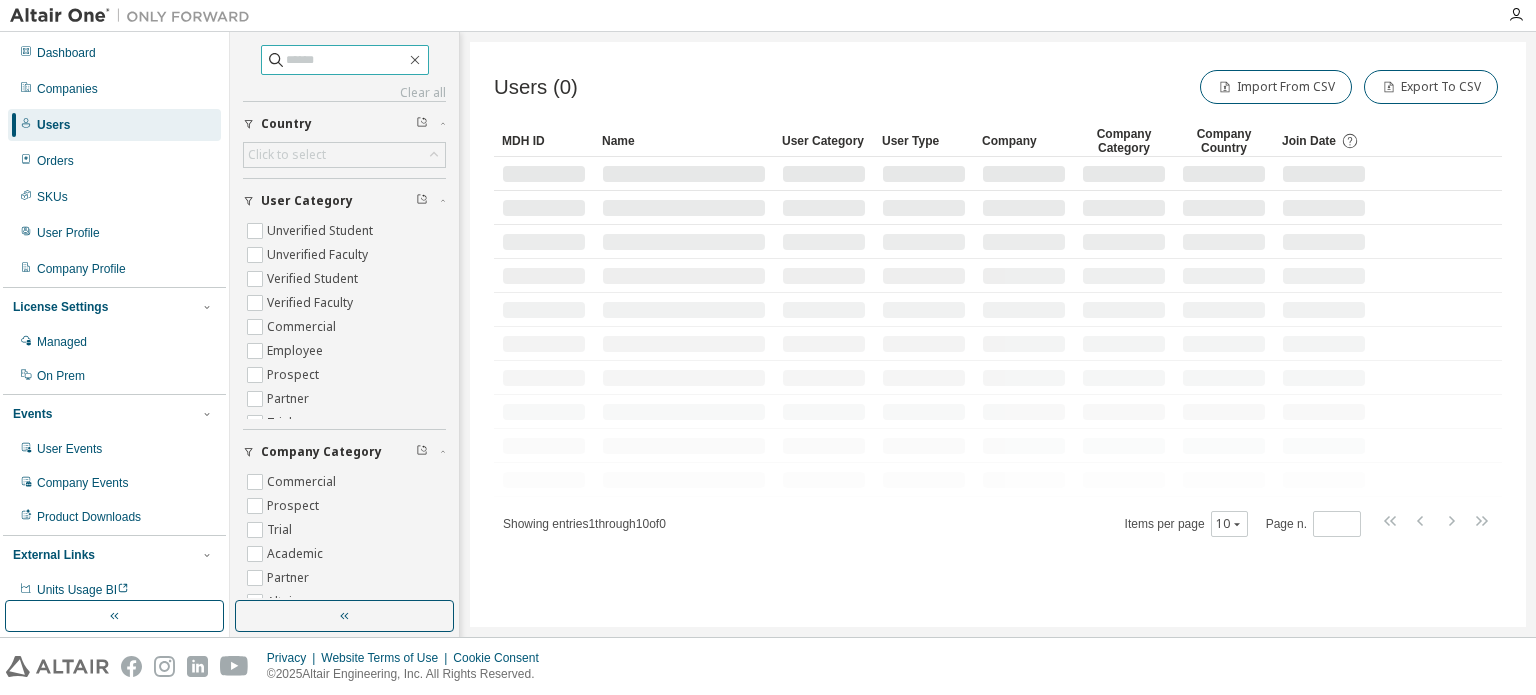 paste on "**********" 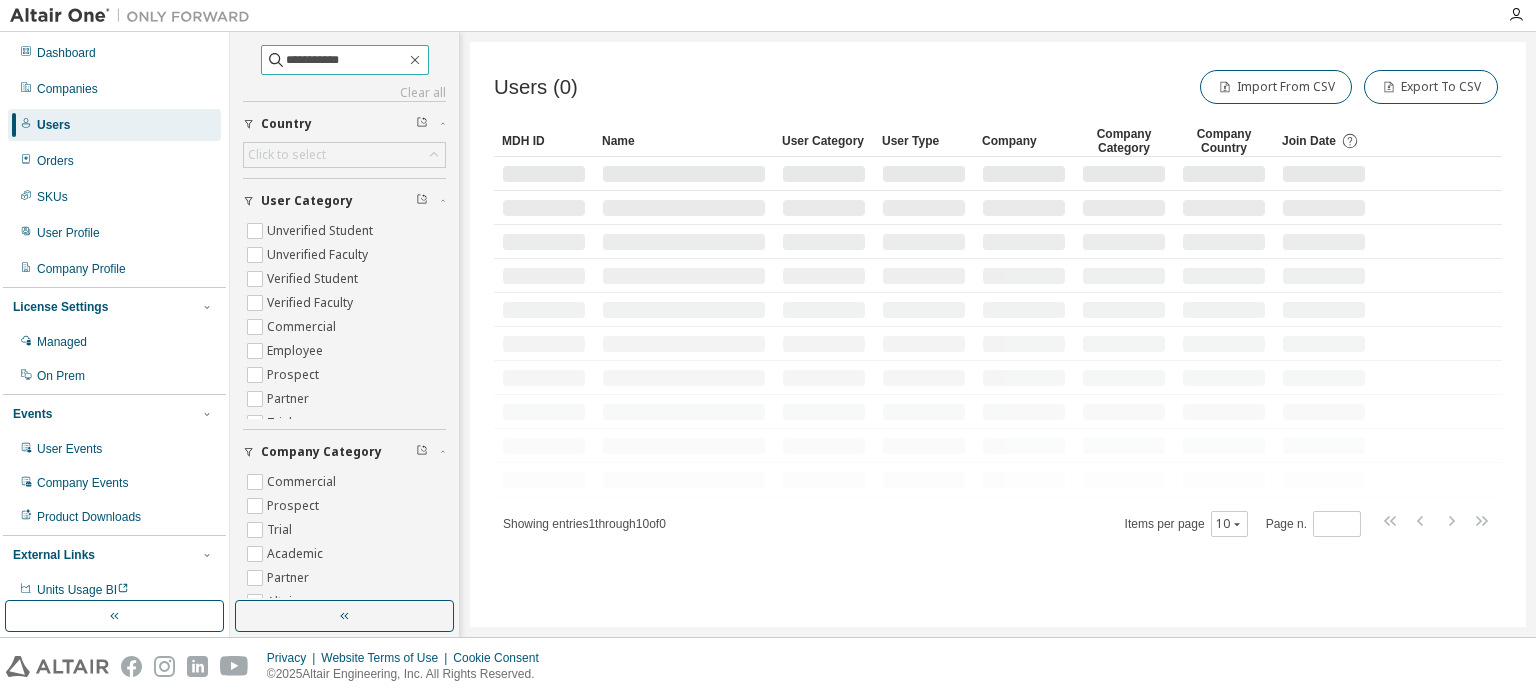 click on "**********" at bounding box center [346, 60] 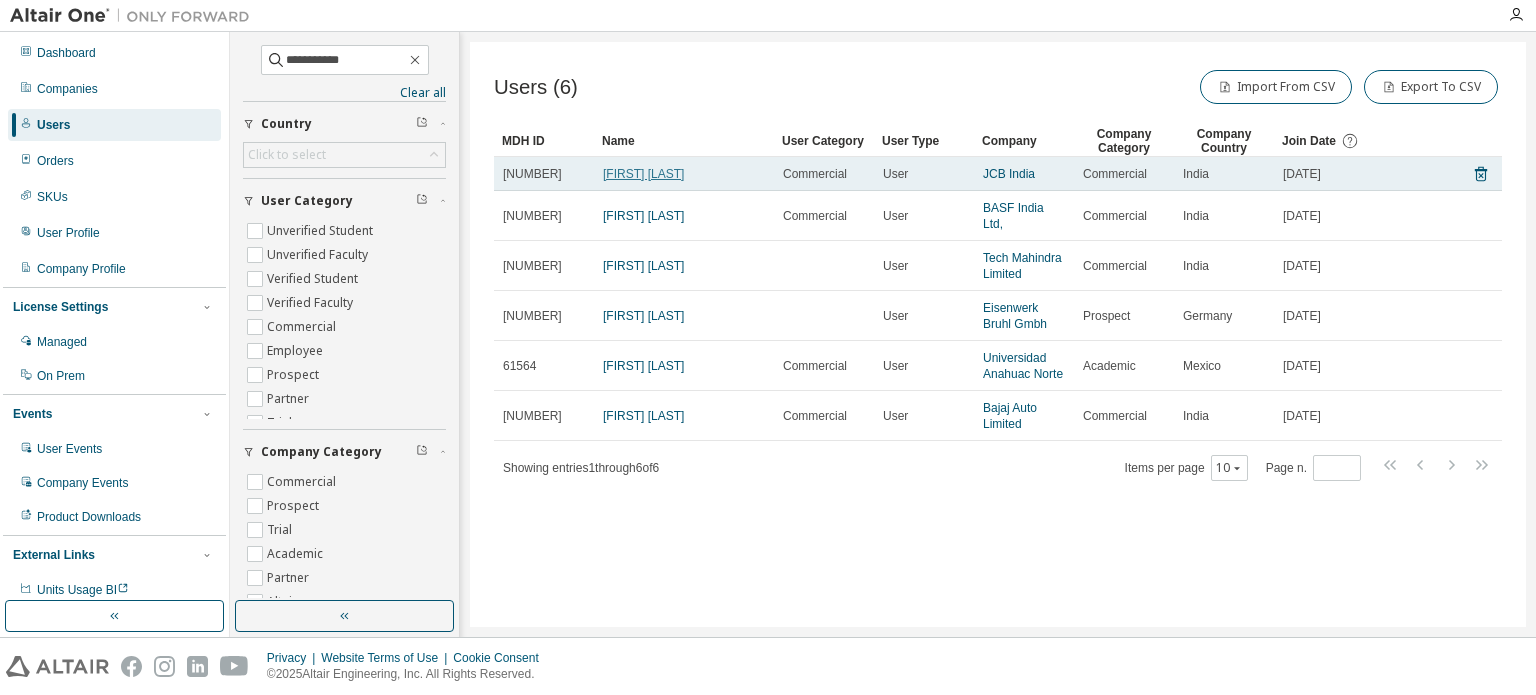 click on "[FIRST] [LAST]" at bounding box center [643, 174] 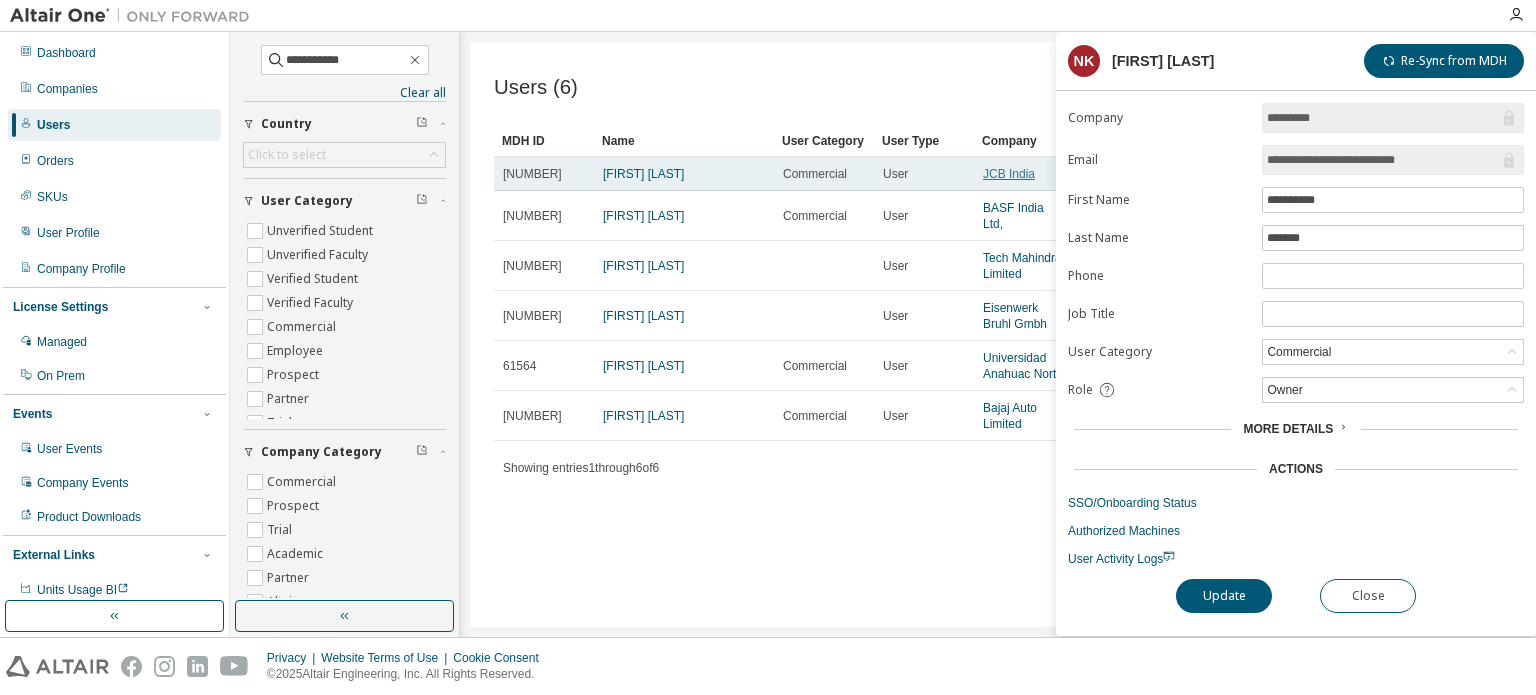 click on "JCB India" at bounding box center (1009, 174) 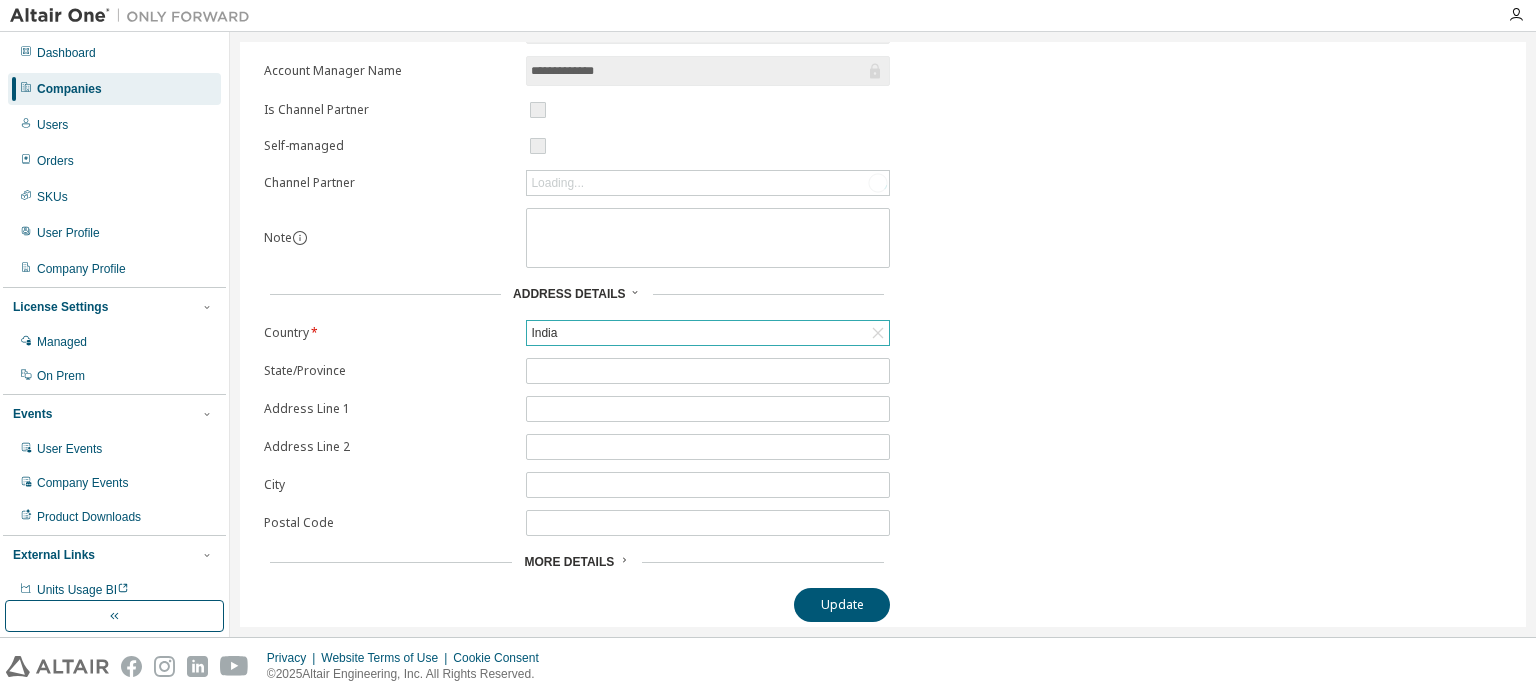 scroll, scrollTop: 315, scrollLeft: 0, axis: vertical 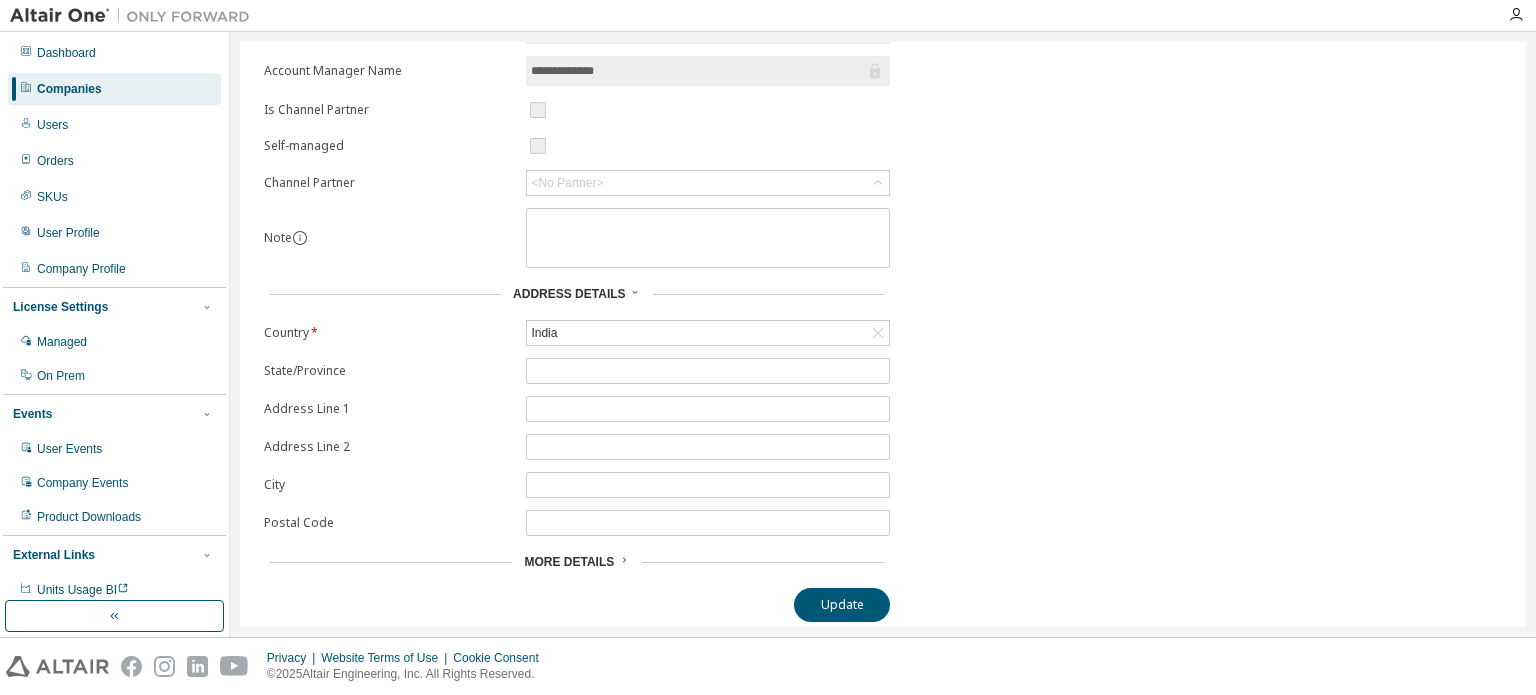 click on "More Details" at bounding box center [569, 562] 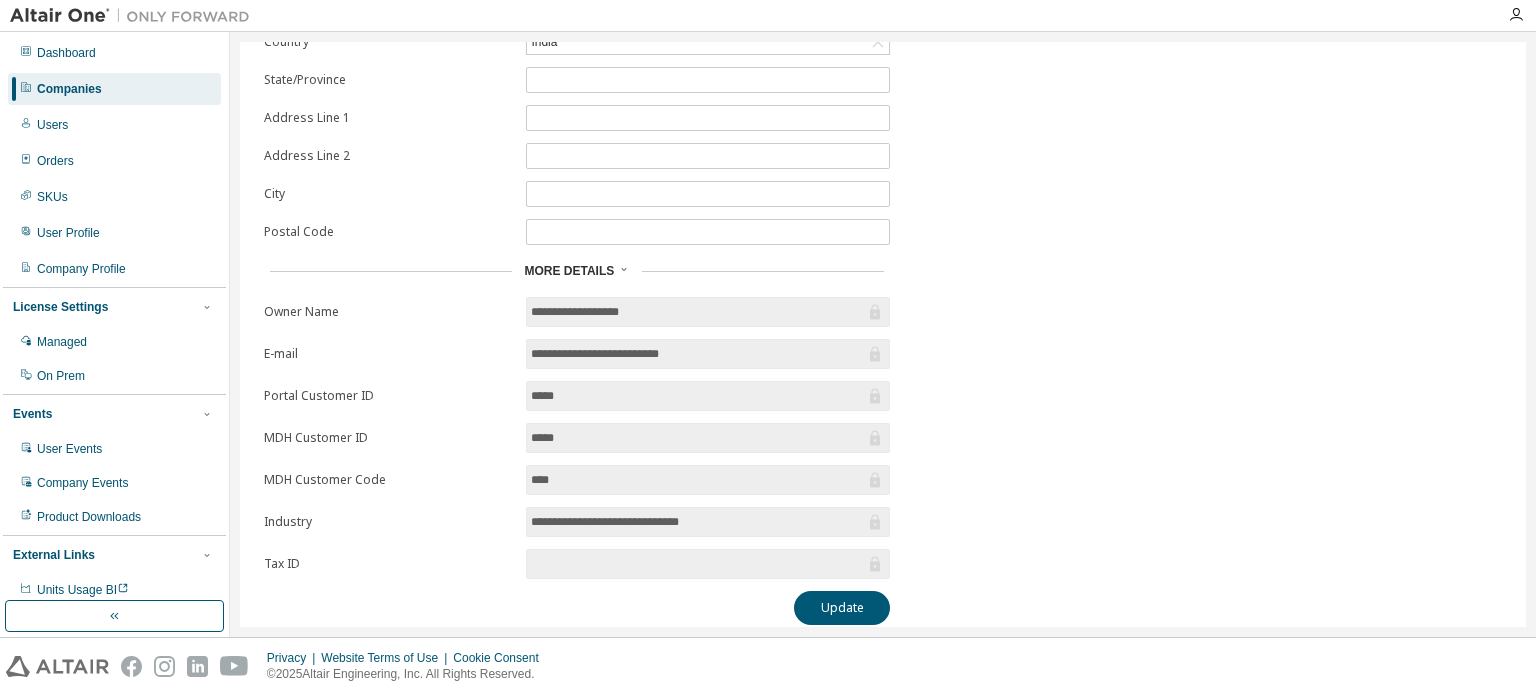 scroll, scrollTop: 0, scrollLeft: 0, axis: both 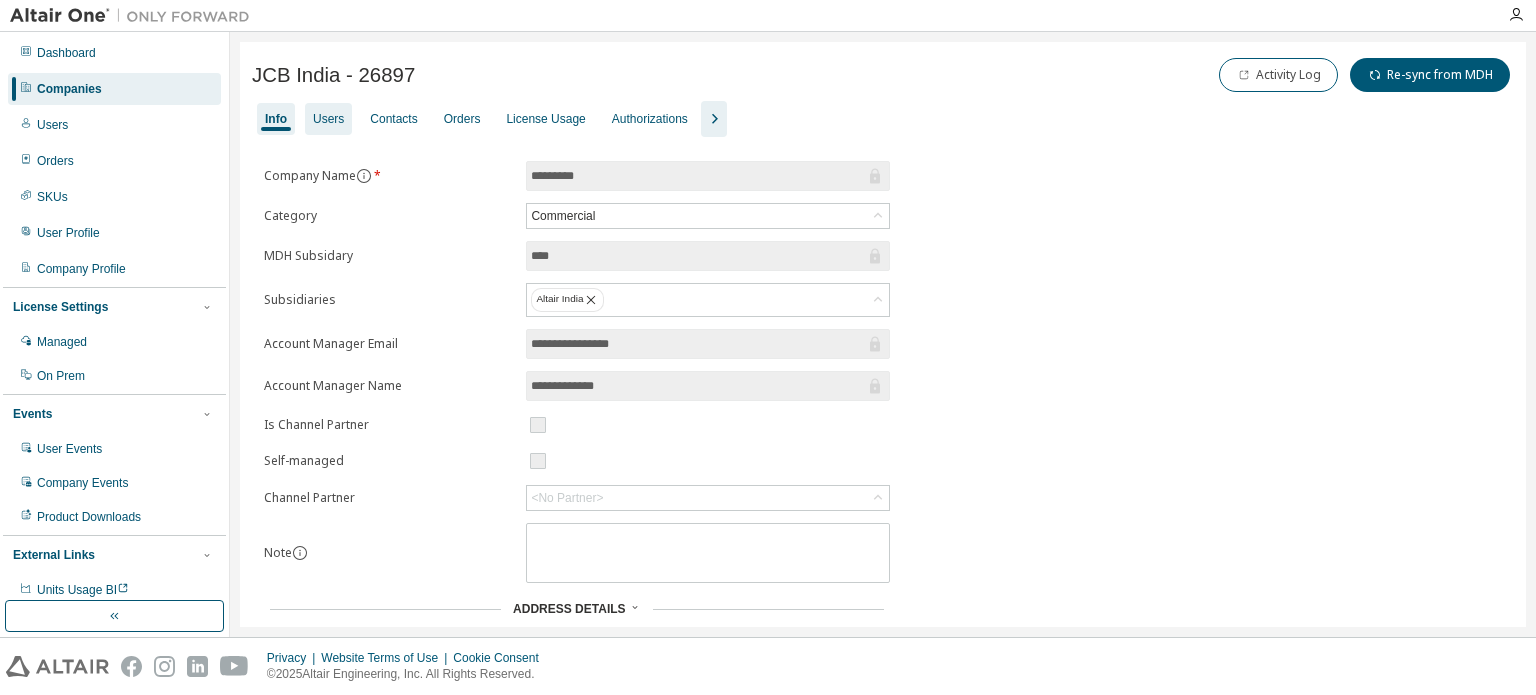 click on "Users" at bounding box center [328, 119] 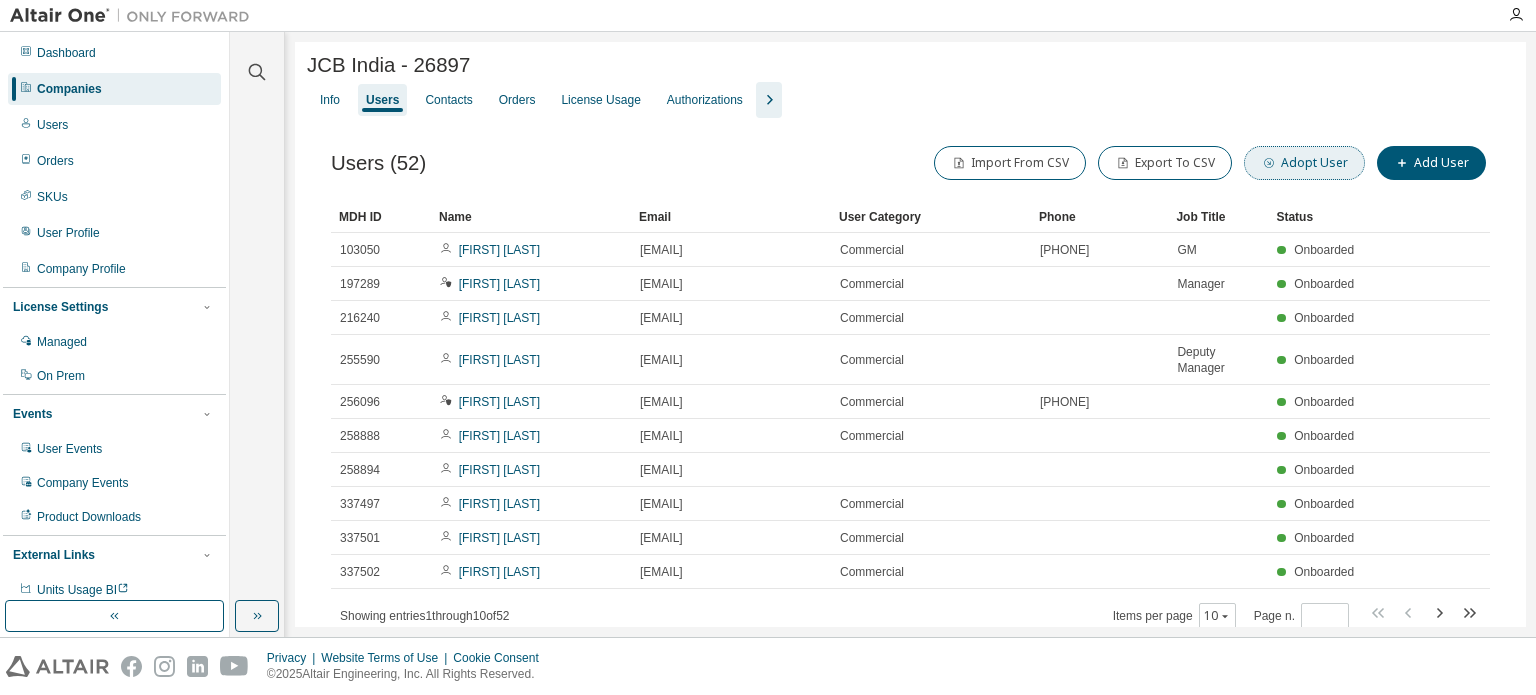 click on "Adopt User" at bounding box center (1304, 163) 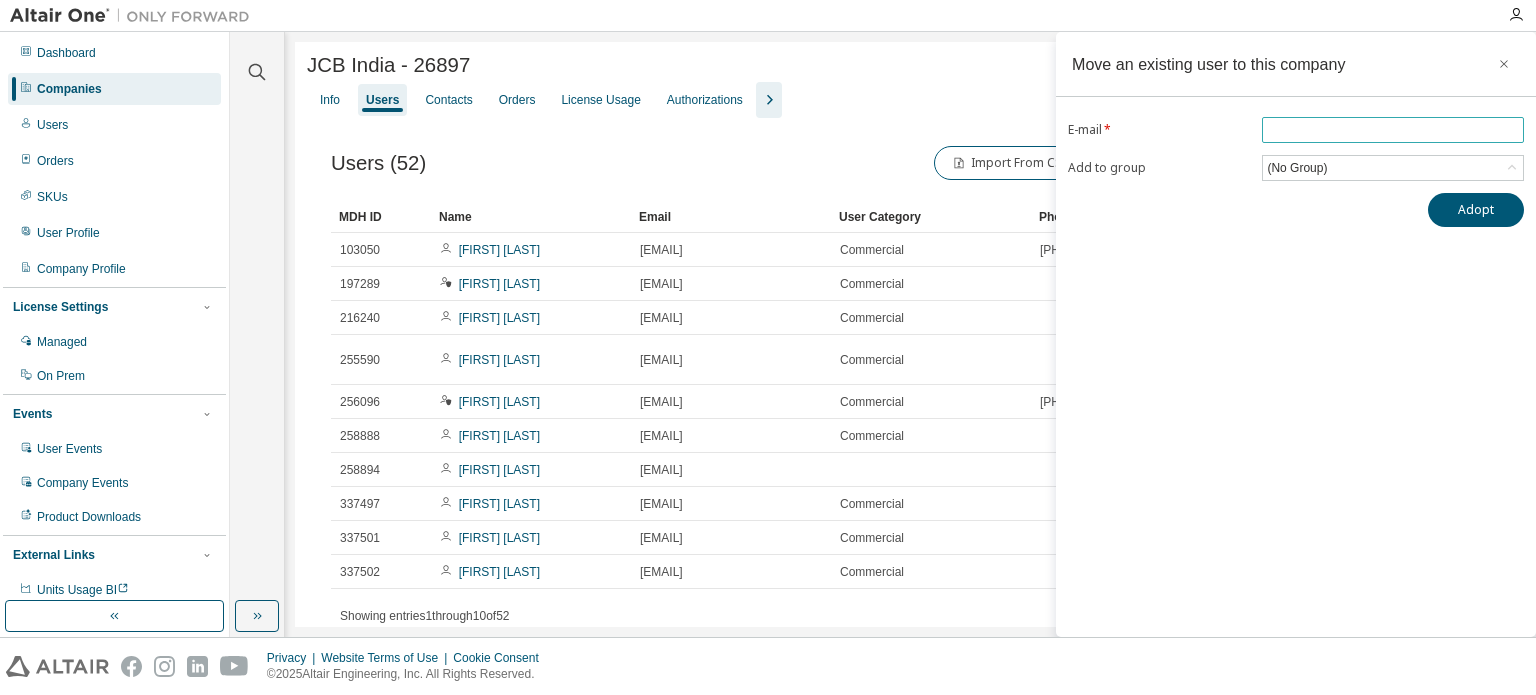 click at bounding box center [1393, 130] 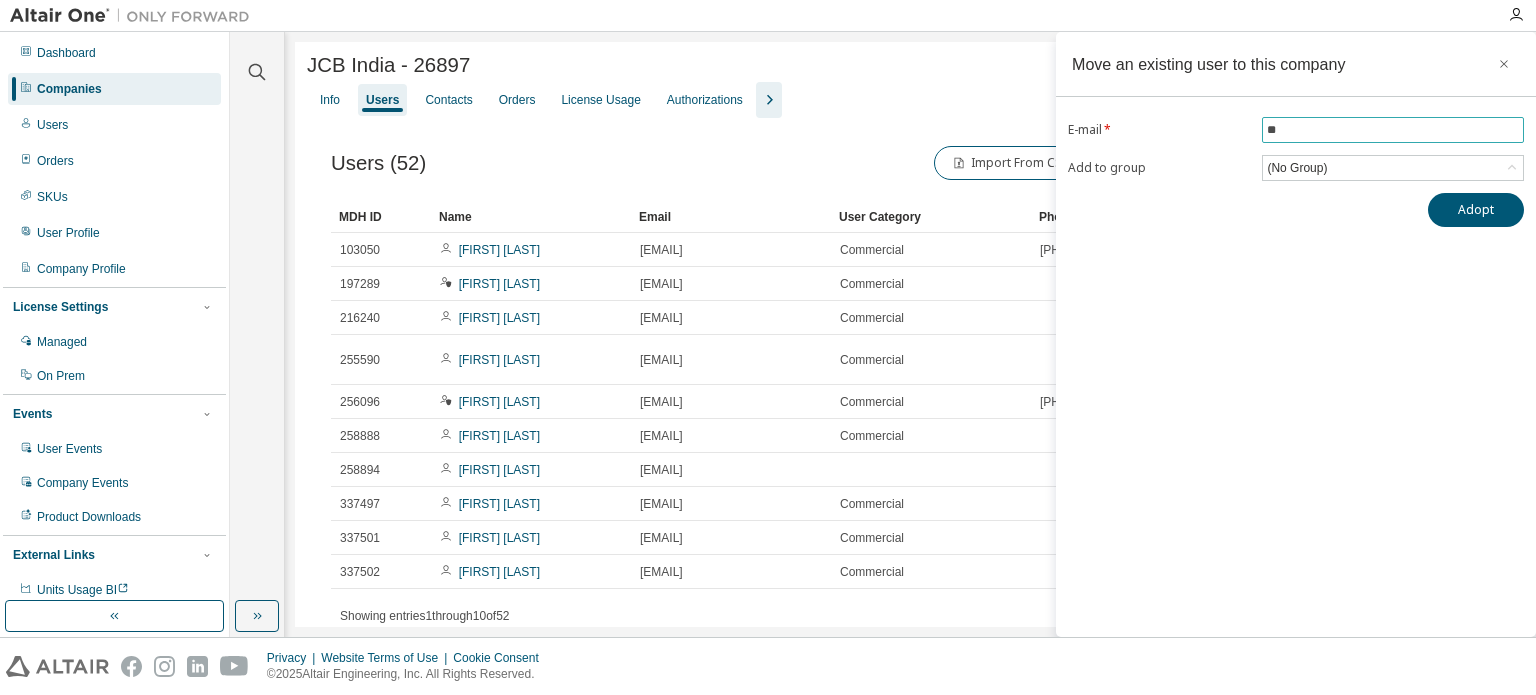 type on "*" 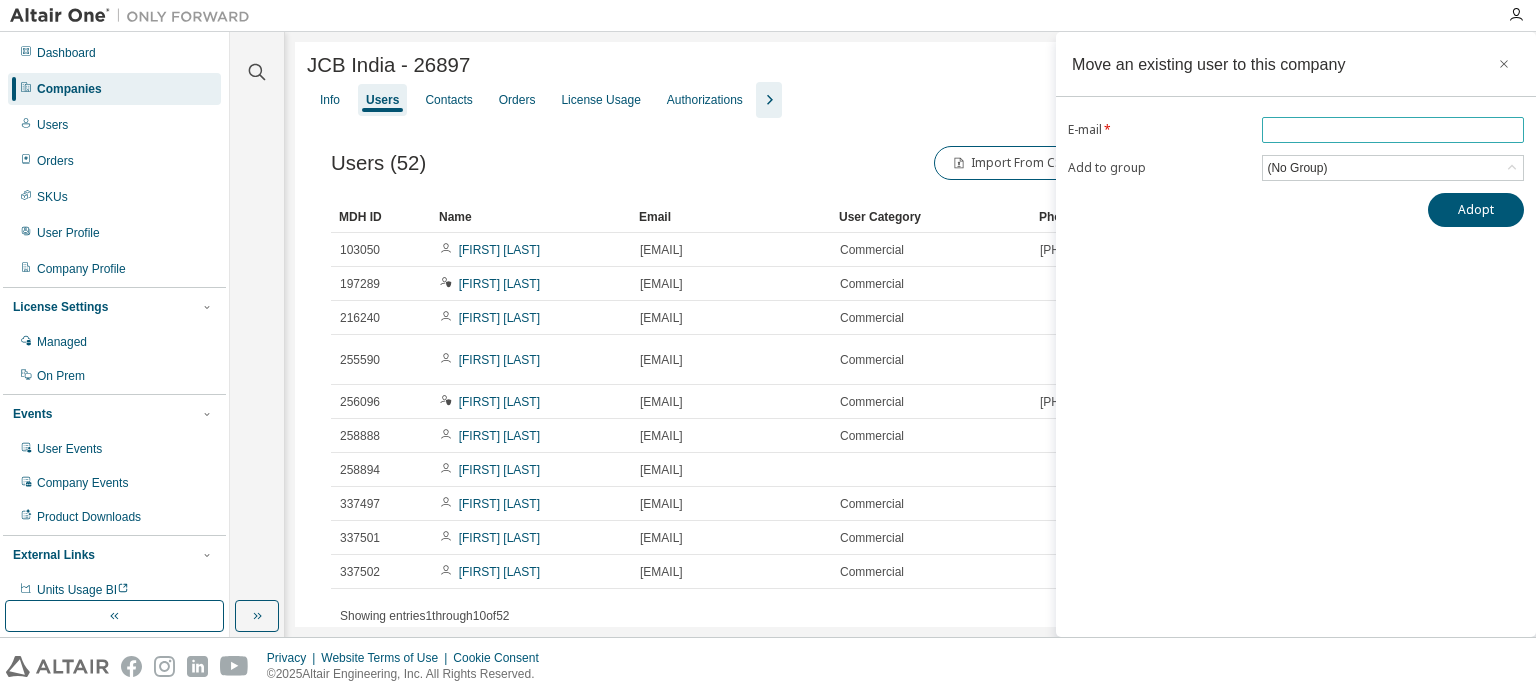 paste on "**********" 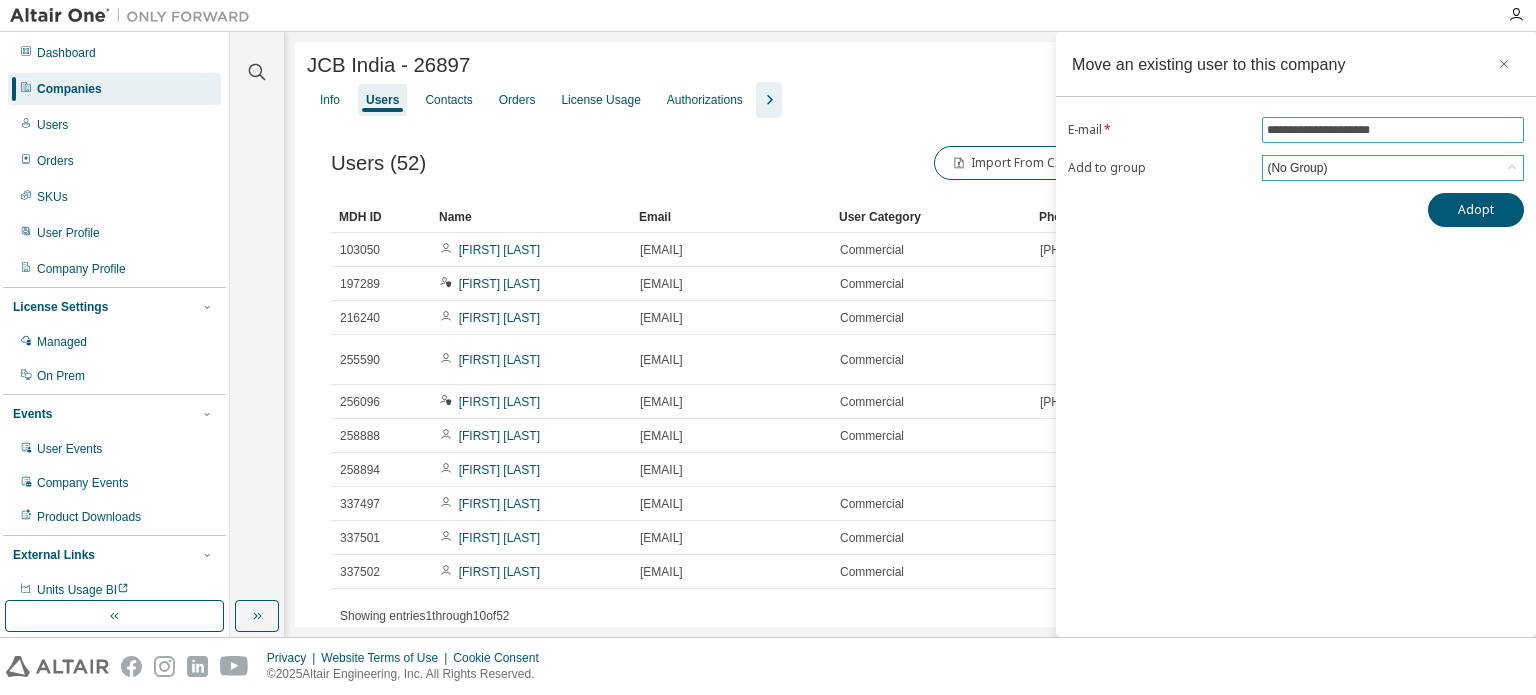 type on "**********" 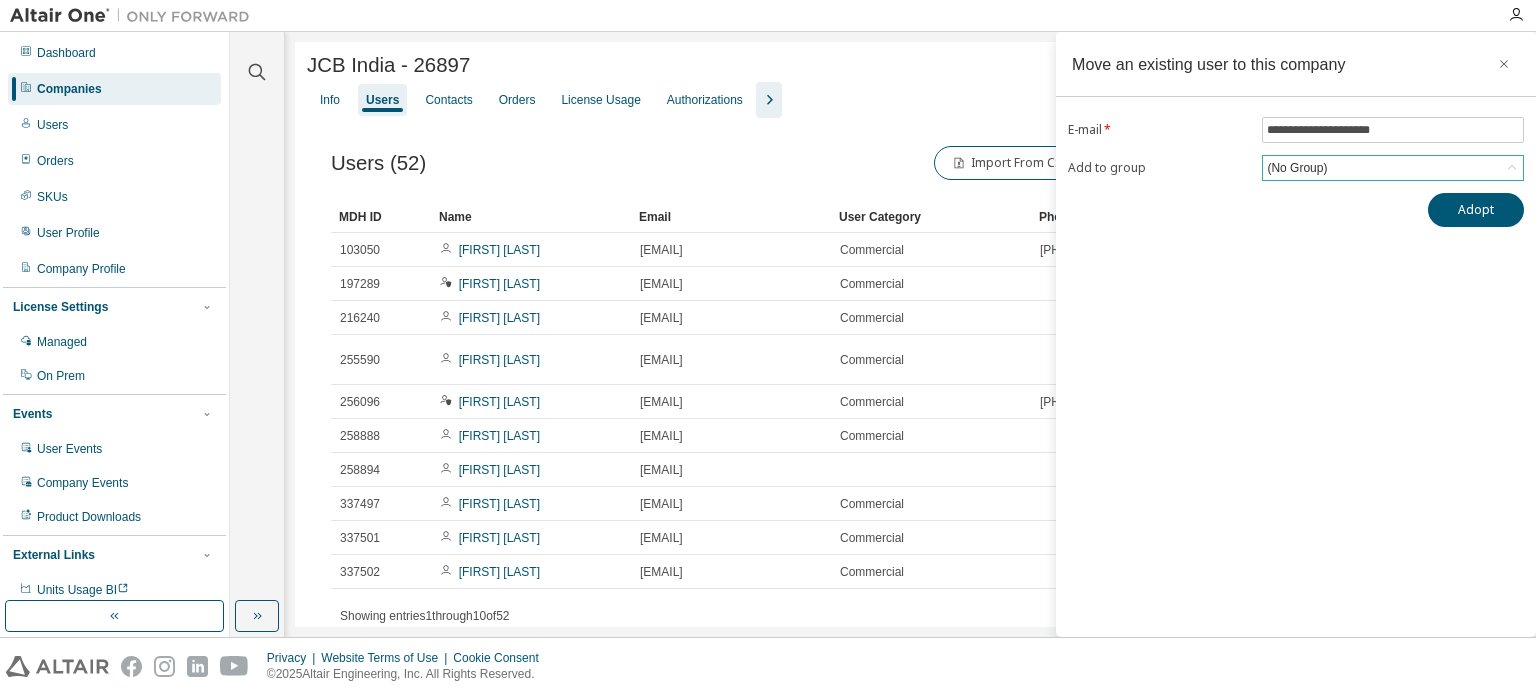 click on "(No Group)" at bounding box center (1393, 168) 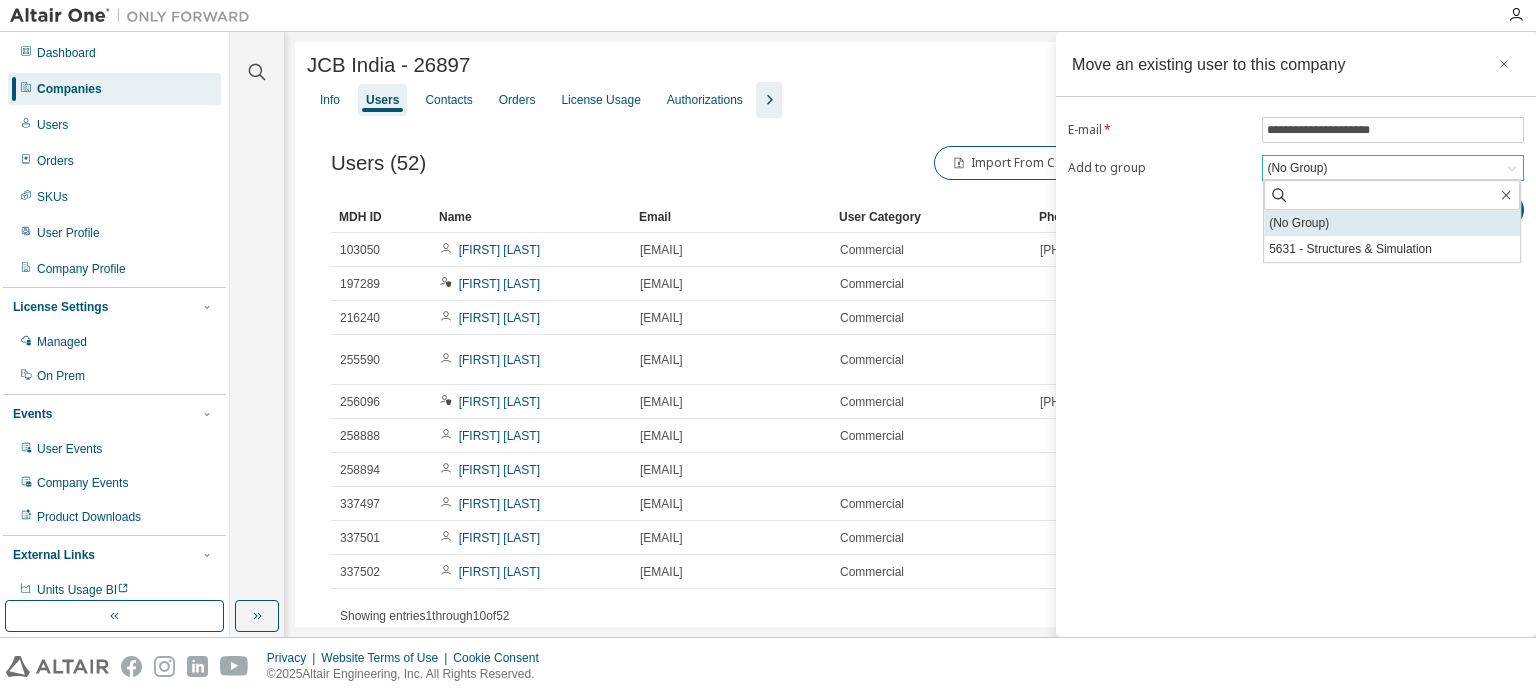 click on "(No Group)" at bounding box center (1392, 223) 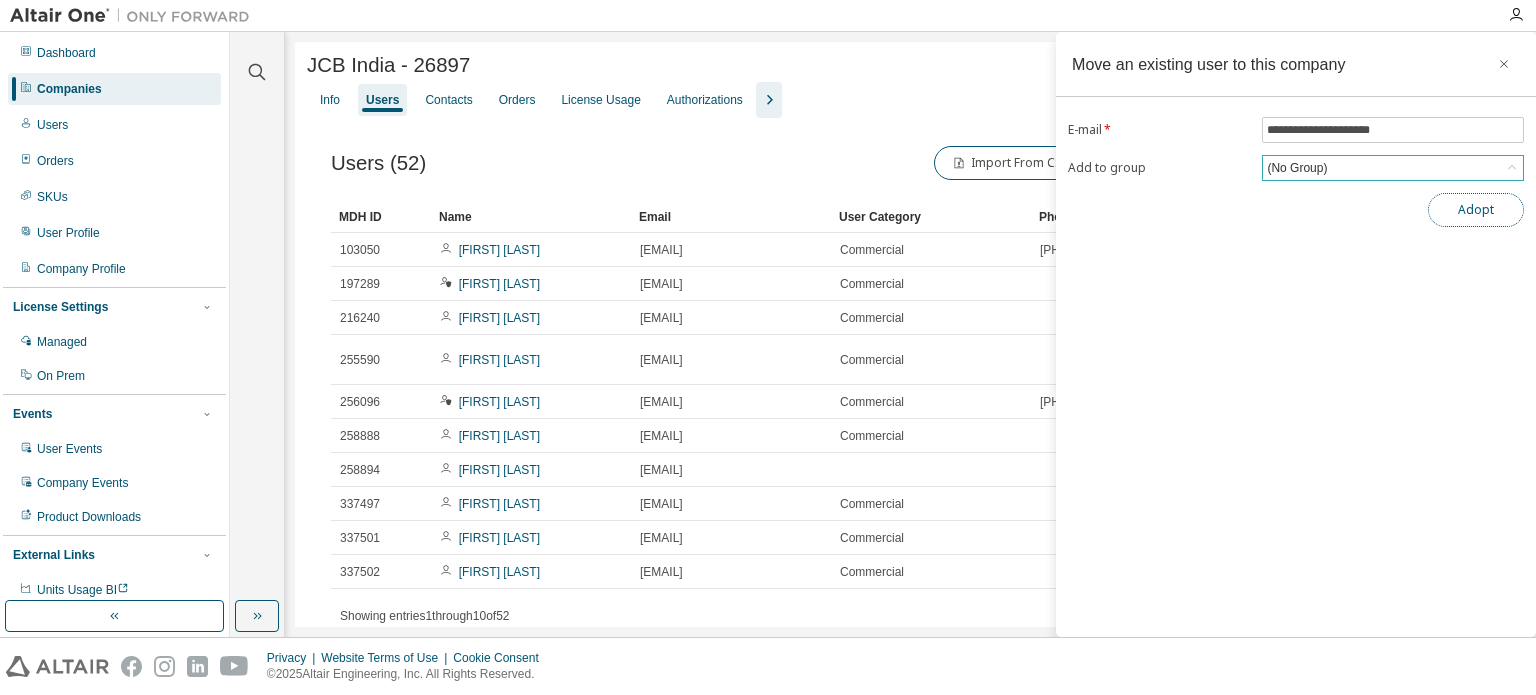 click on "Adopt" at bounding box center (1476, 210) 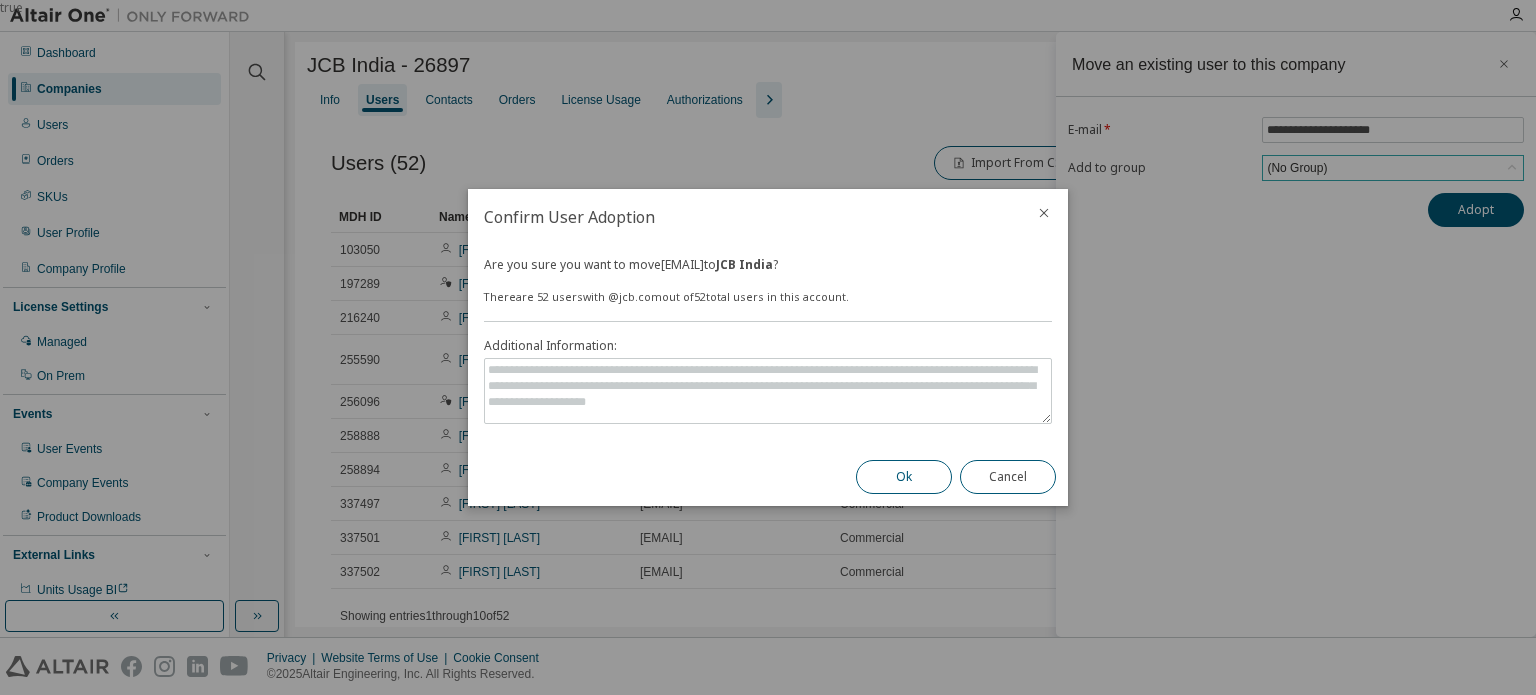 click on "Ok" at bounding box center [904, 477] 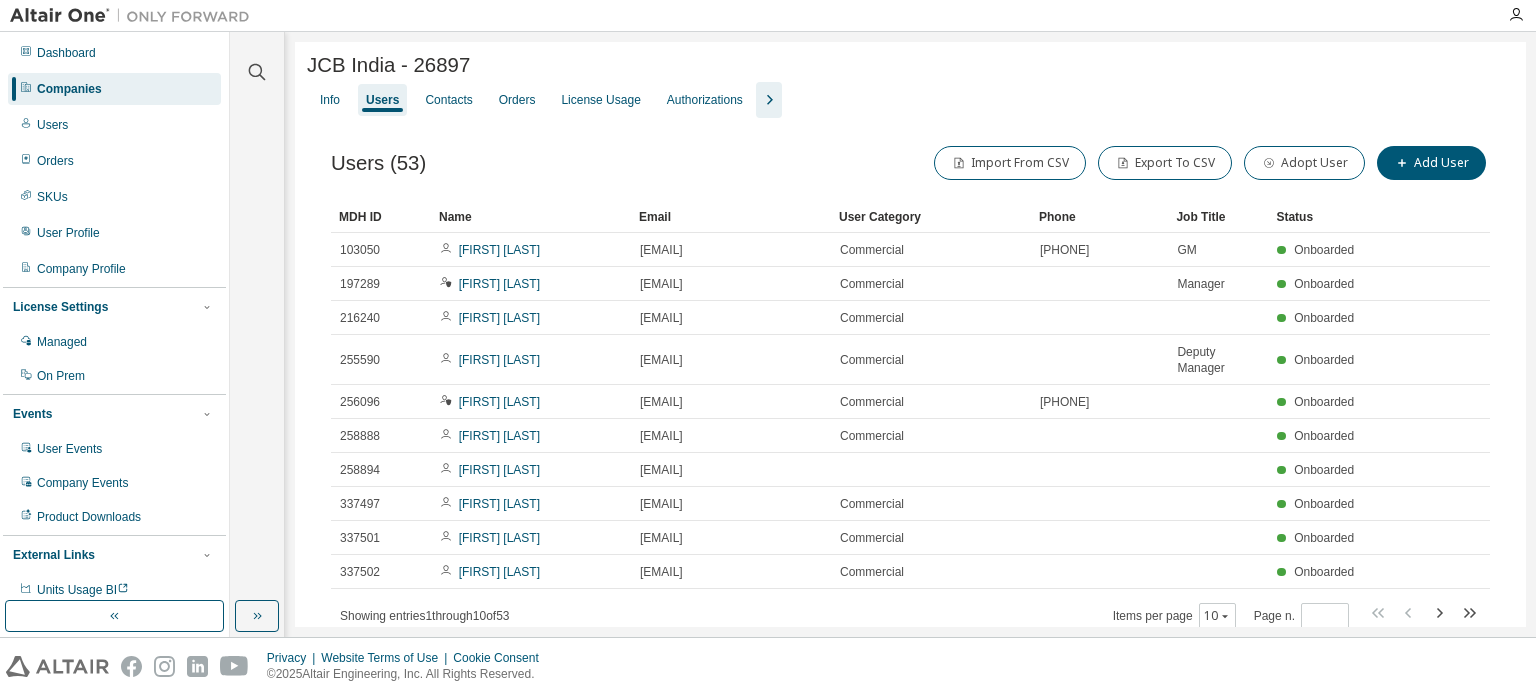 scroll, scrollTop: 69, scrollLeft: 0, axis: vertical 